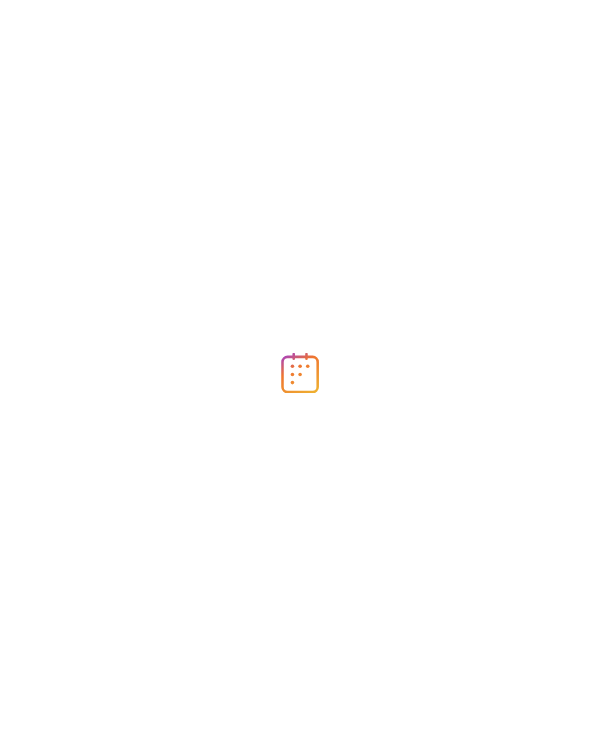 scroll, scrollTop: 0, scrollLeft: 0, axis: both 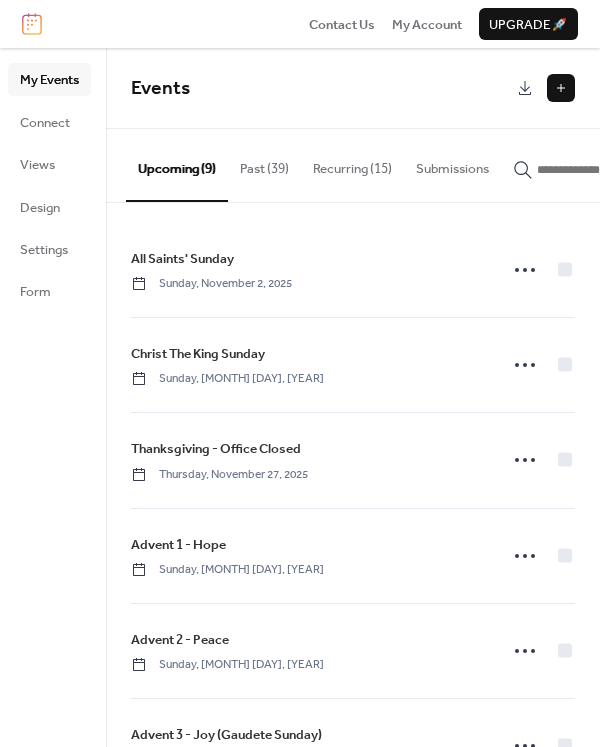 click at bounding box center [561, 88] 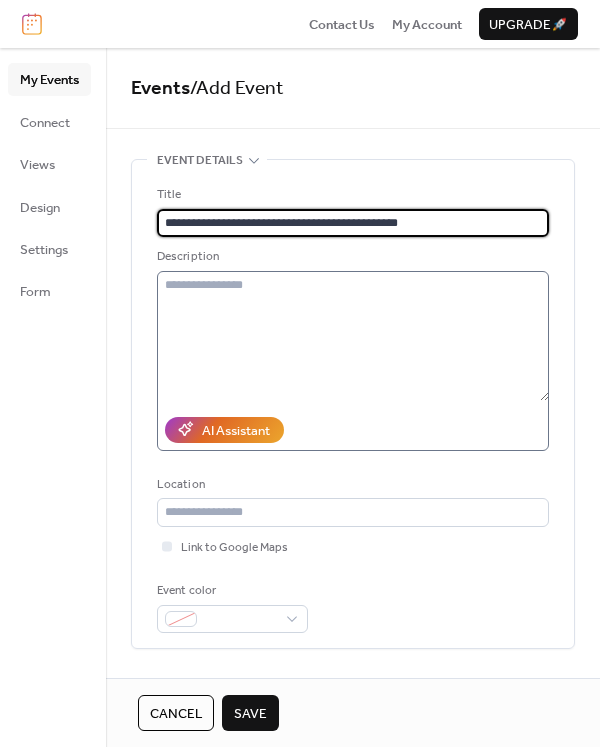 type on "**********" 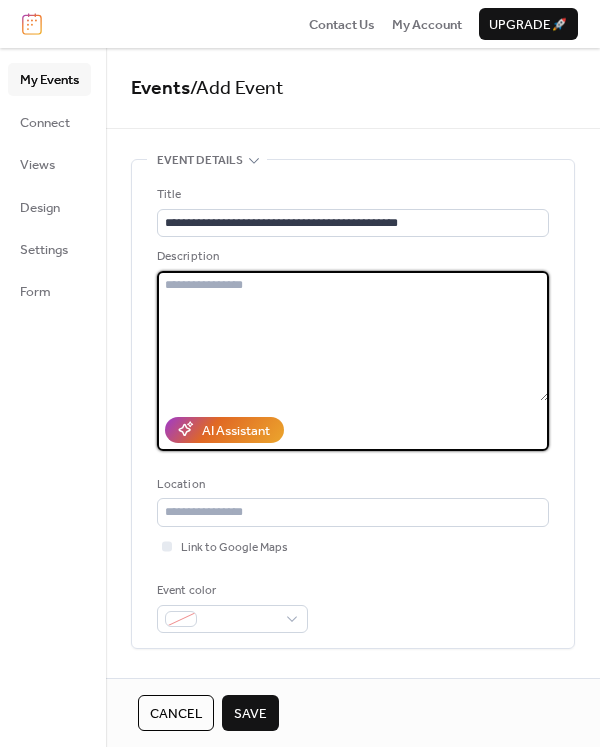 click at bounding box center [353, 336] 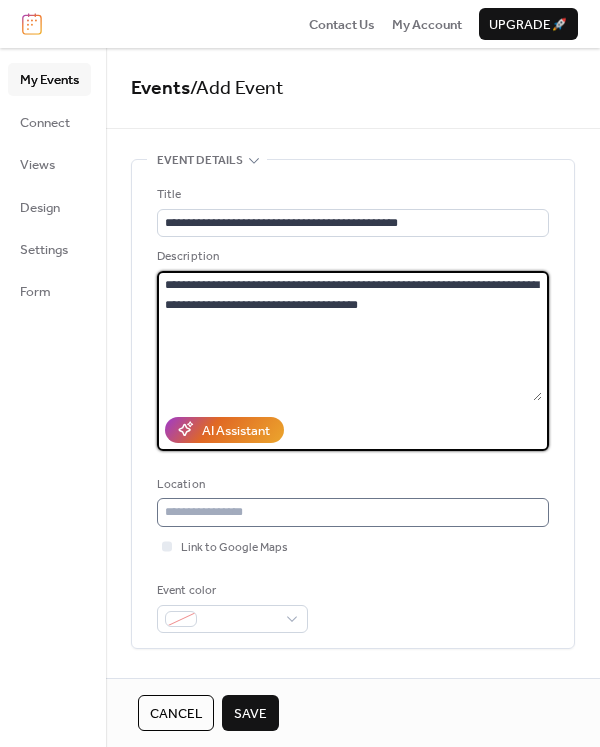 type on "**********" 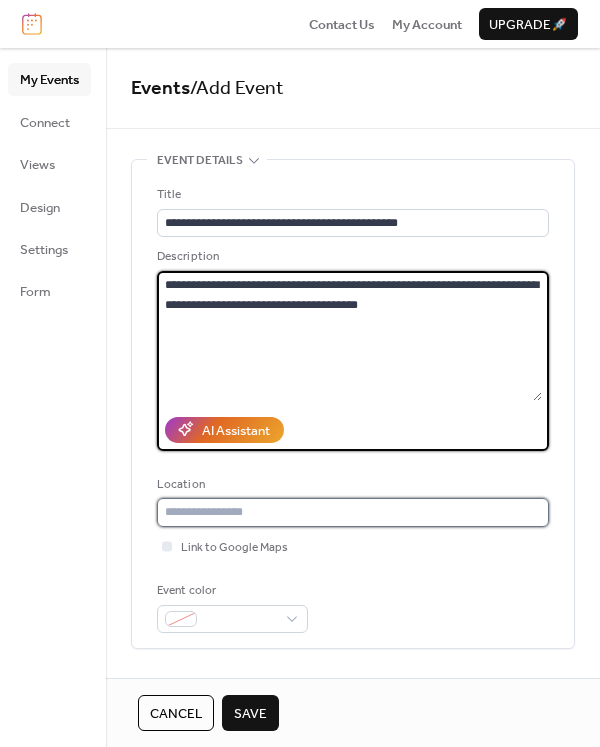 click at bounding box center [353, 512] 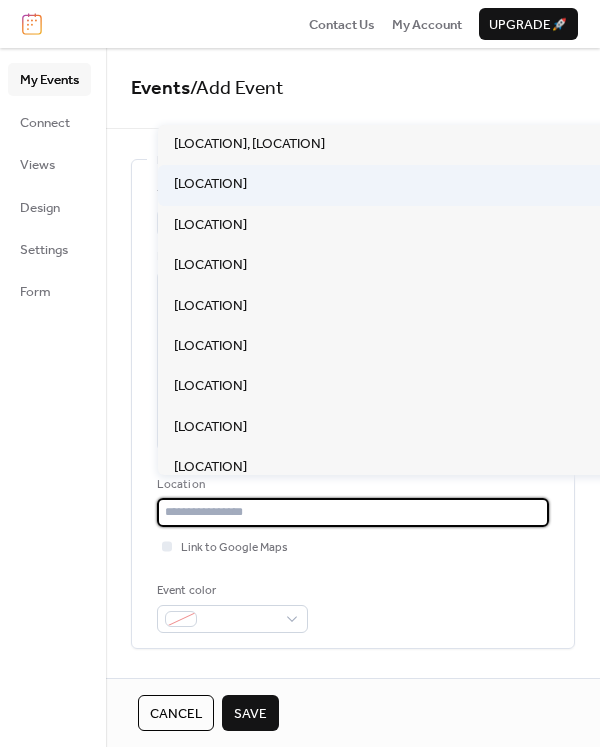 scroll, scrollTop: 216, scrollLeft: 0, axis: vertical 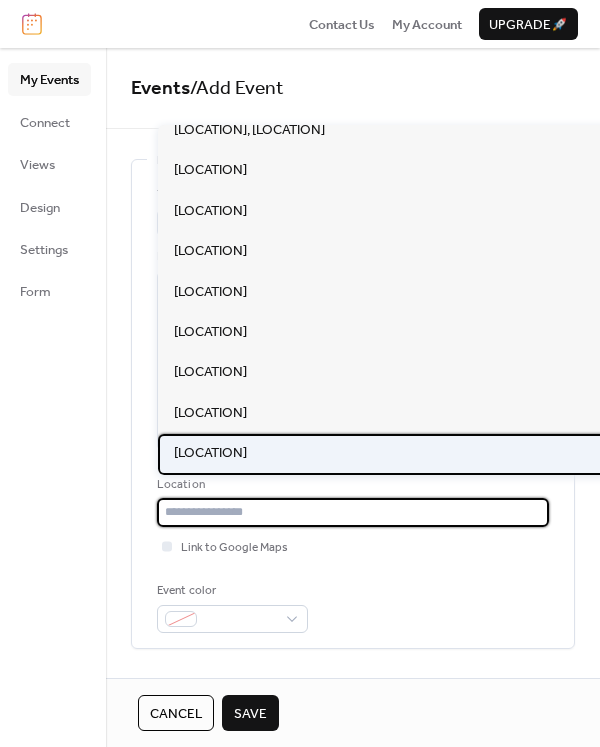 click on "[LOCATION]" at bounding box center (210, 453) 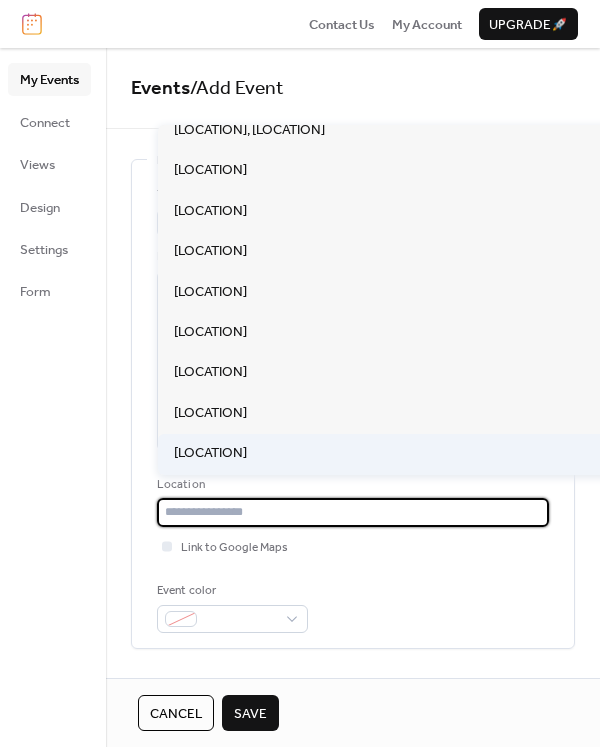 type on "**********" 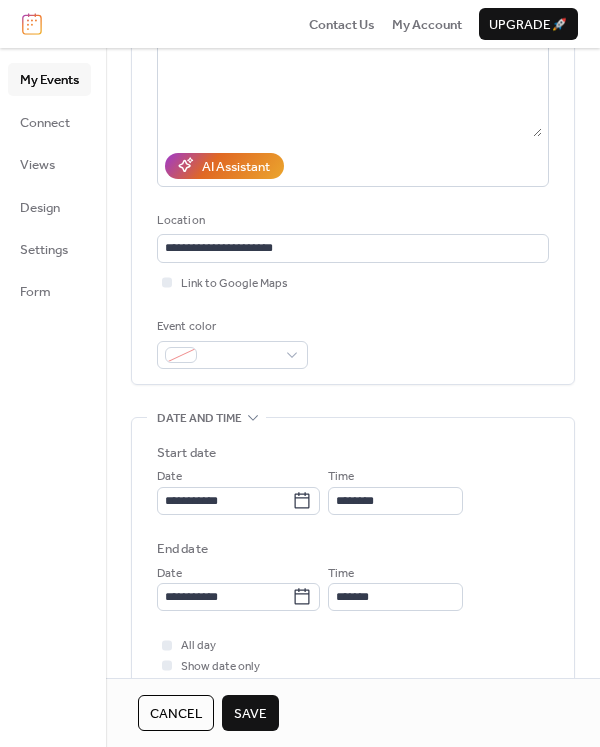 scroll, scrollTop: 300, scrollLeft: 0, axis: vertical 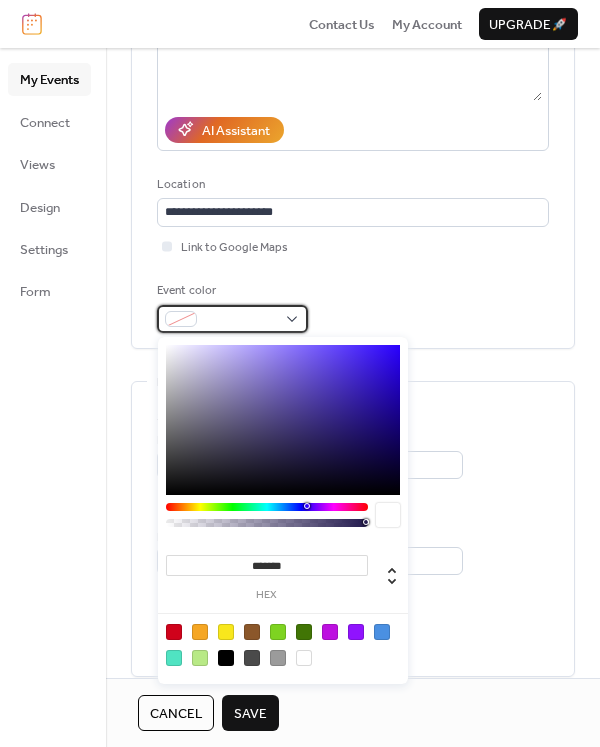 click at bounding box center (240, 320) 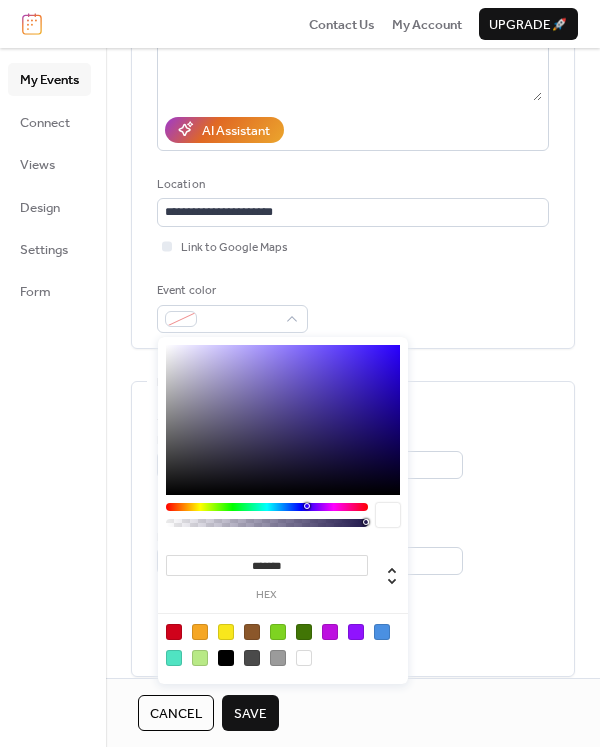 click at bounding box center [174, 632] 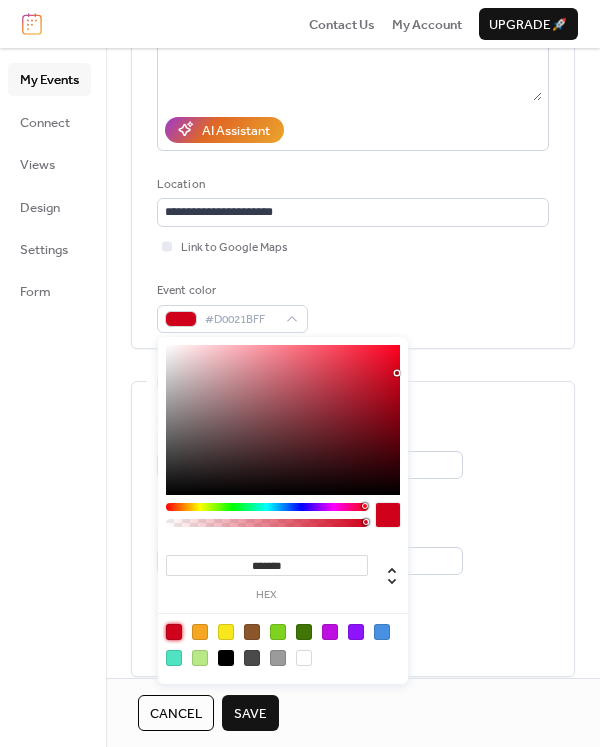 type on "*******" 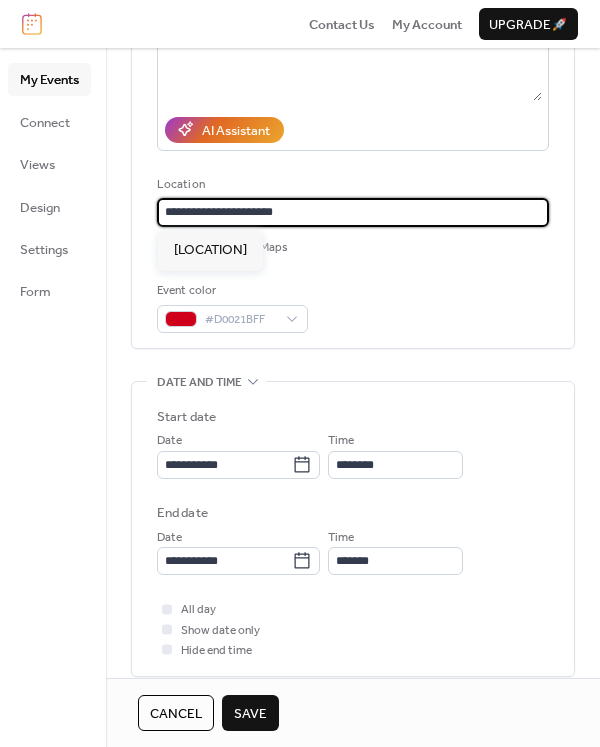 click on "**********" at bounding box center [353, 212] 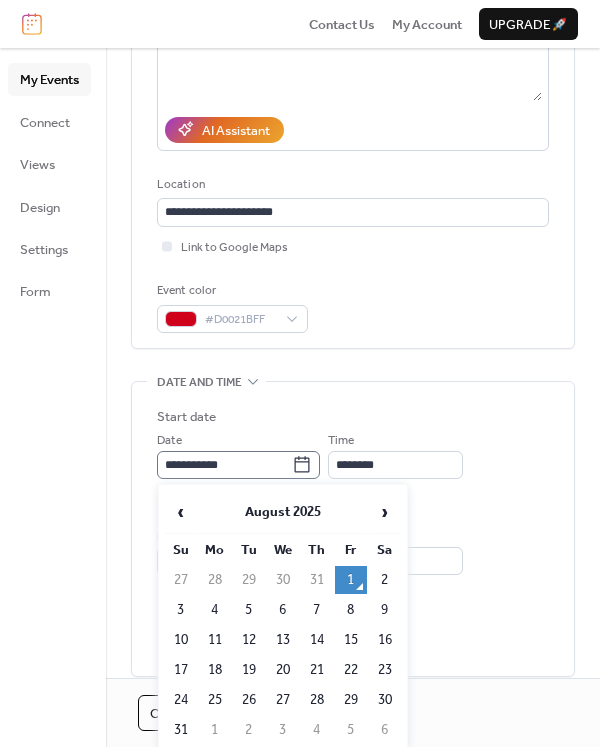 click 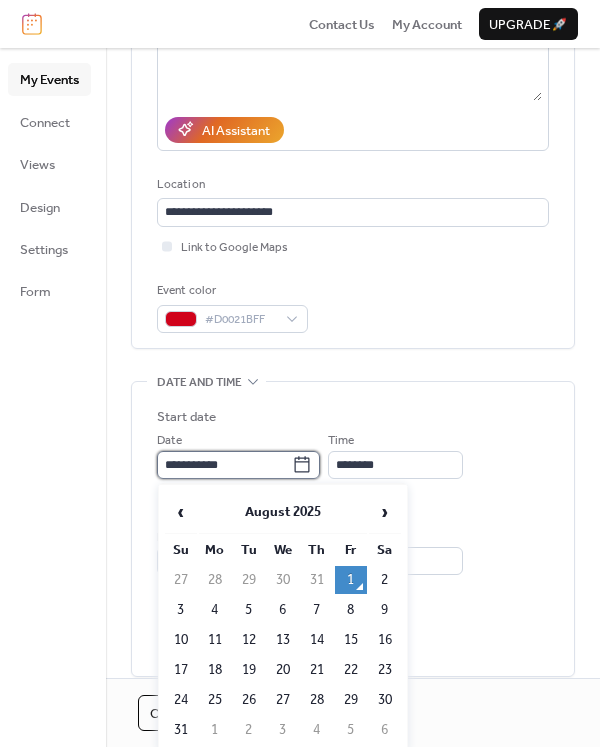 click on "**********" at bounding box center [224, 465] 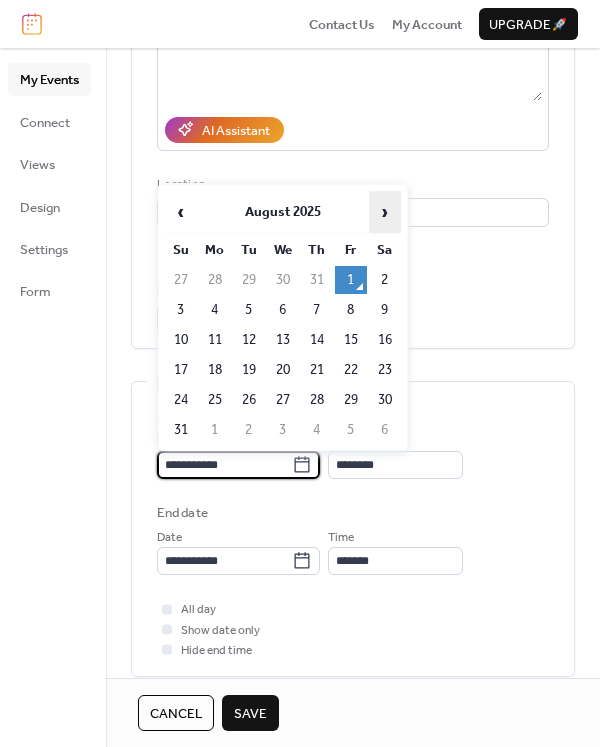 click on "›" at bounding box center (385, 212) 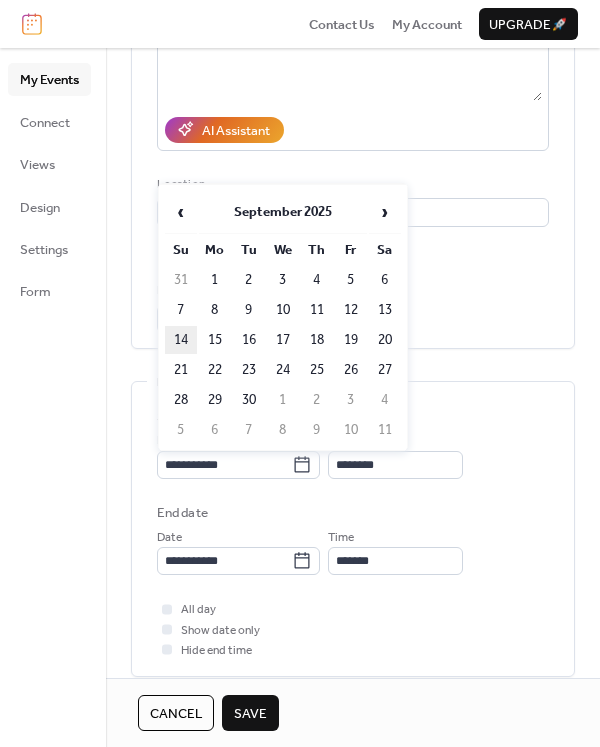 click on "14" at bounding box center (181, 340) 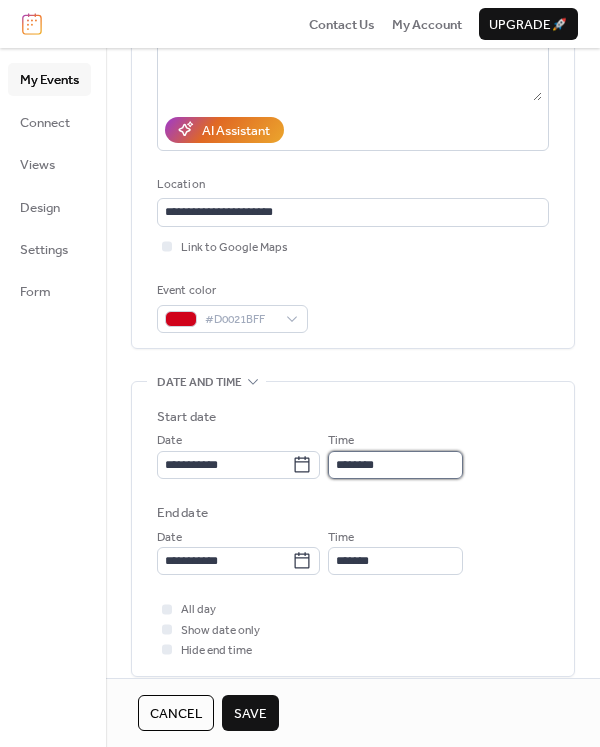 click on "********" at bounding box center [395, 465] 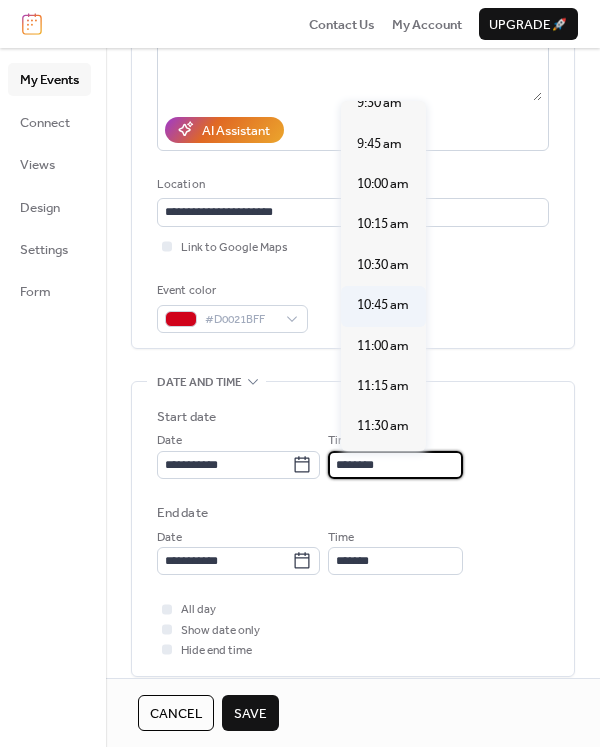scroll, scrollTop: 1440, scrollLeft: 0, axis: vertical 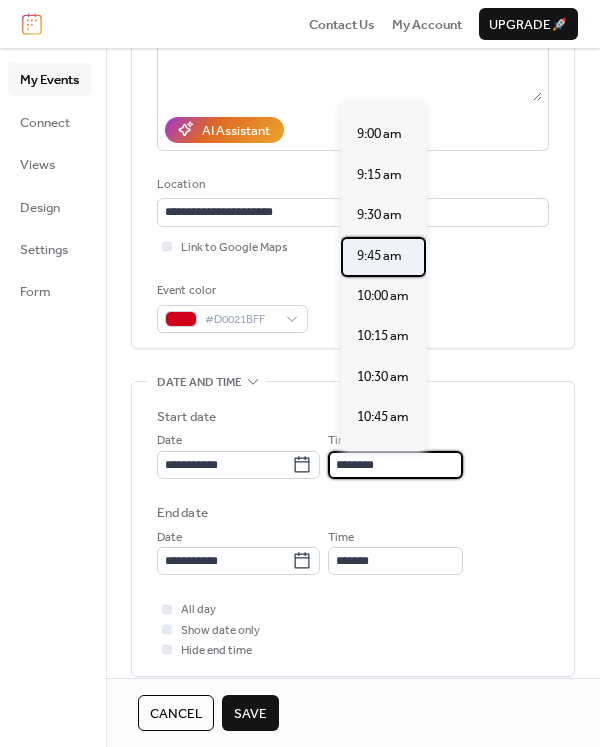 click on "9:45 am" at bounding box center (379, 256) 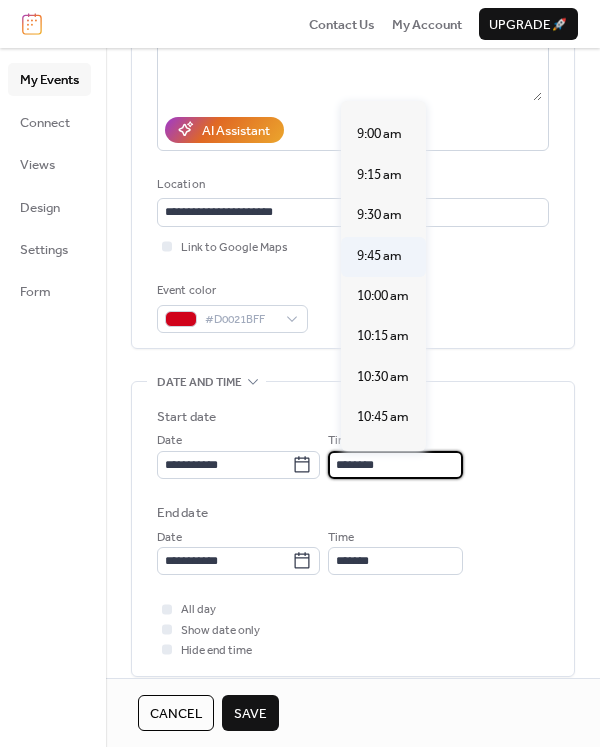 type on "*******" 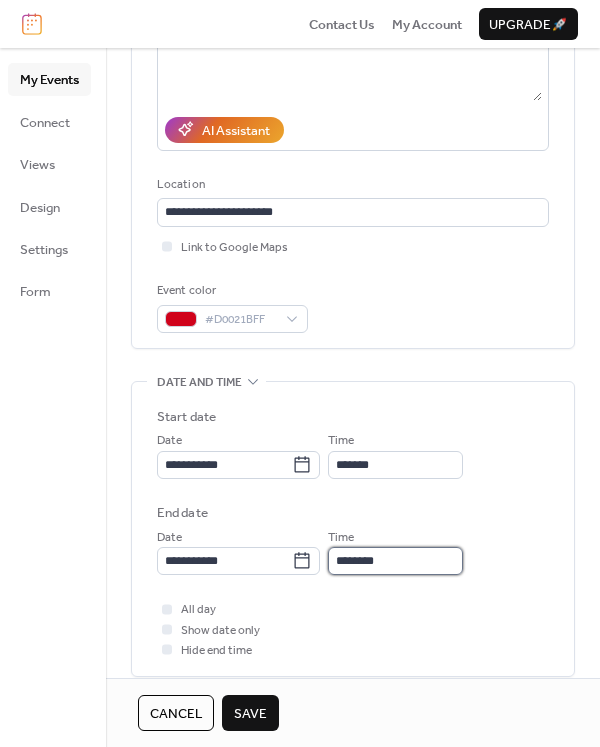 click on "********" at bounding box center [395, 561] 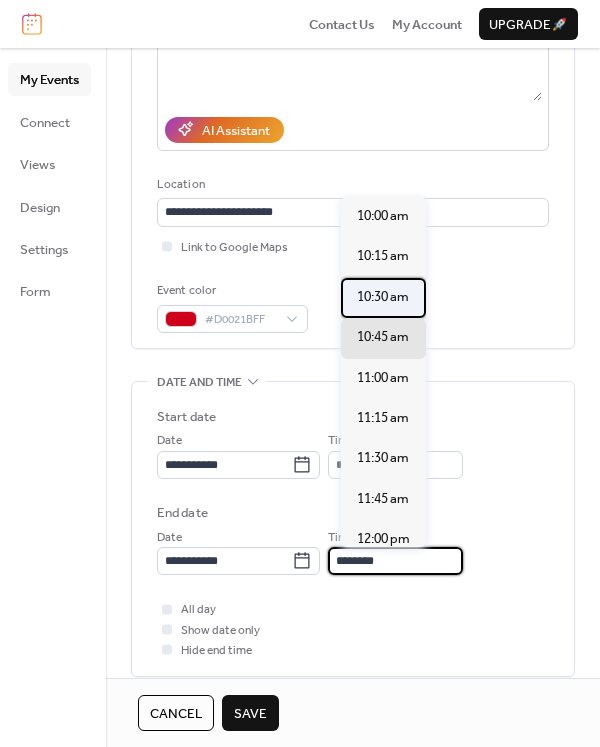 click on "10:30 am" at bounding box center (383, 297) 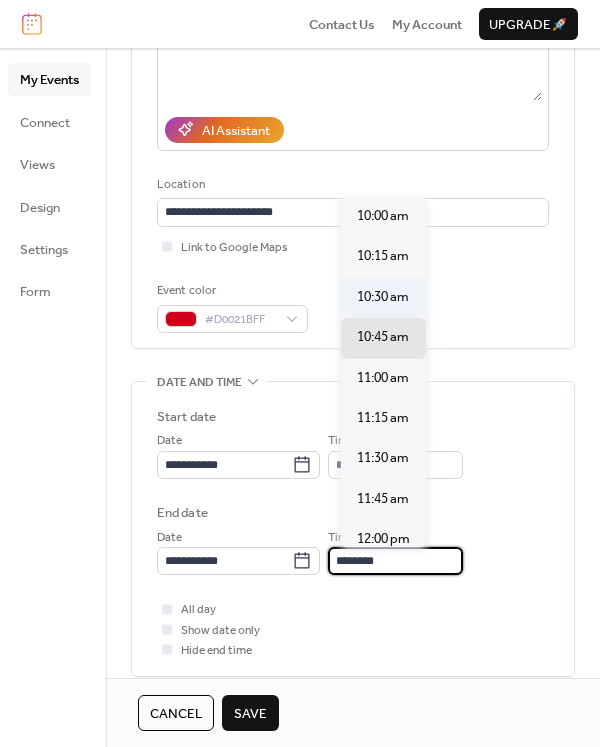 type on "********" 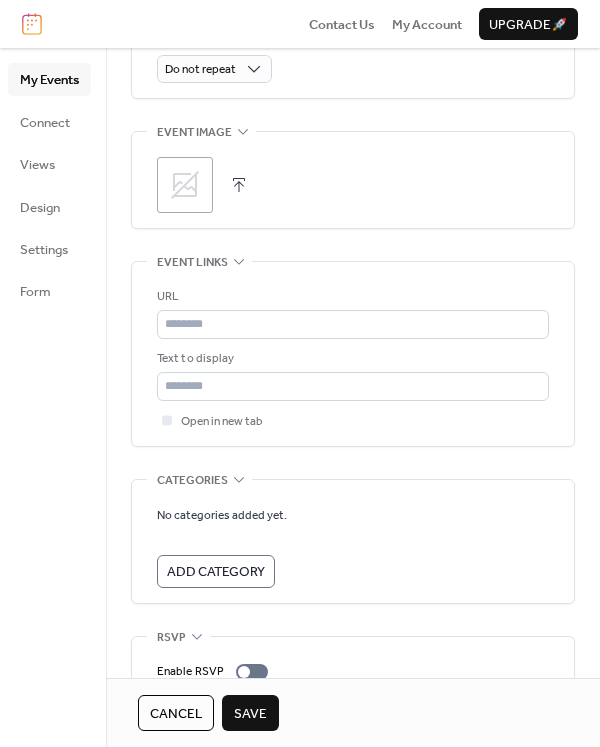 scroll, scrollTop: 1065, scrollLeft: 0, axis: vertical 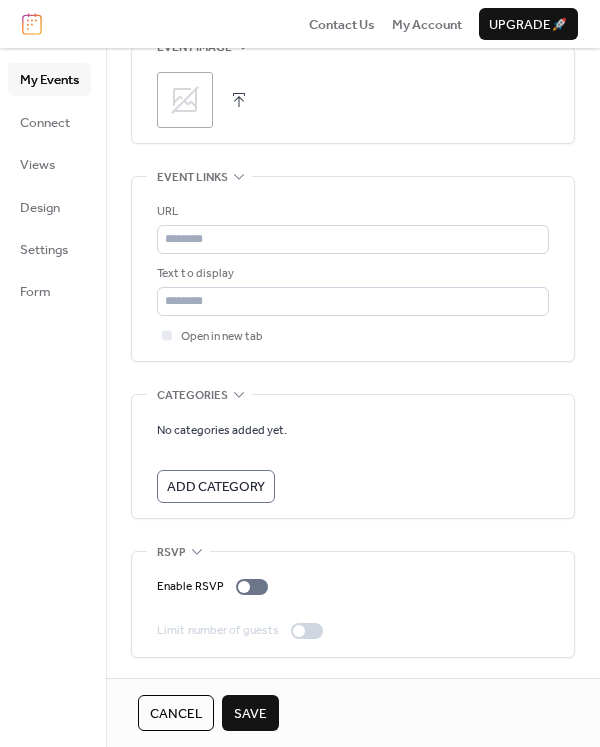 click on "Save" at bounding box center [250, 714] 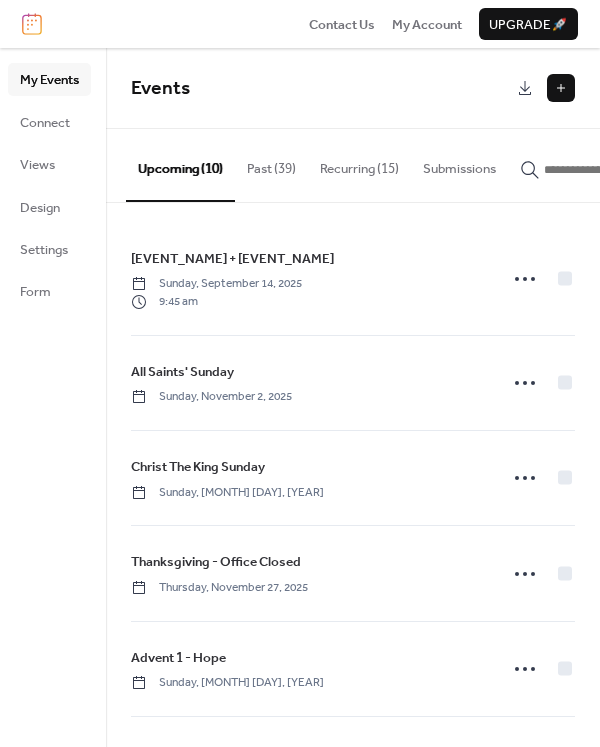 click at bounding box center (561, 88) 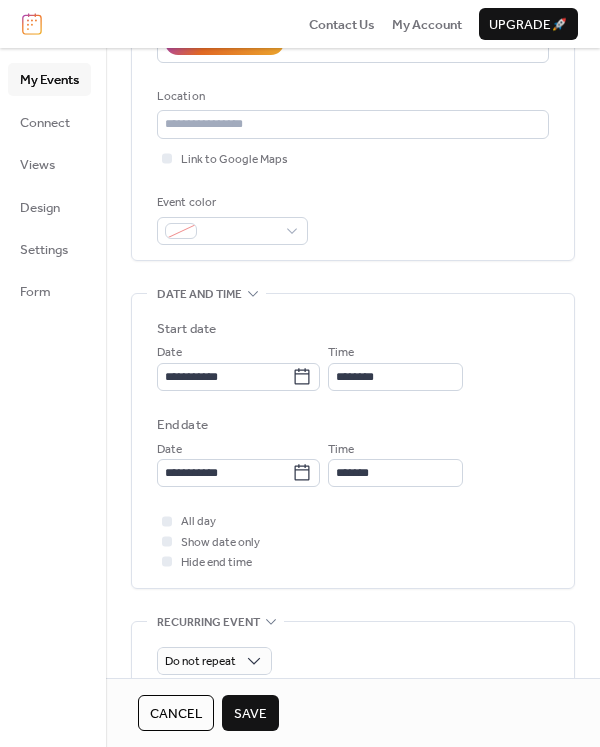 scroll, scrollTop: 400, scrollLeft: 0, axis: vertical 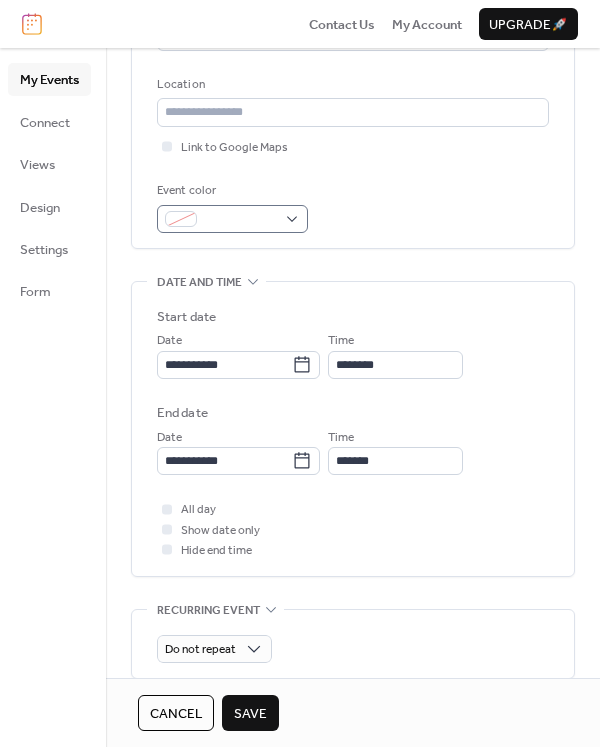 type on "**********" 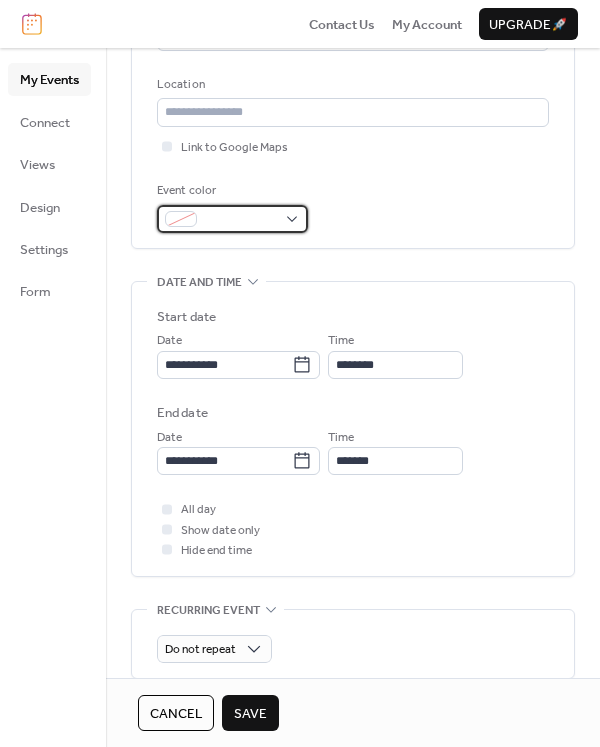 click at bounding box center [240, 220] 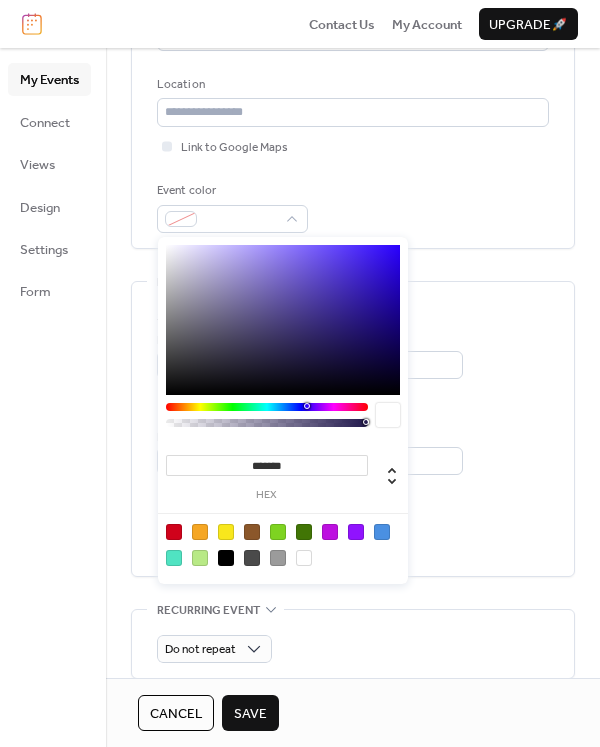 click at bounding box center (382, 532) 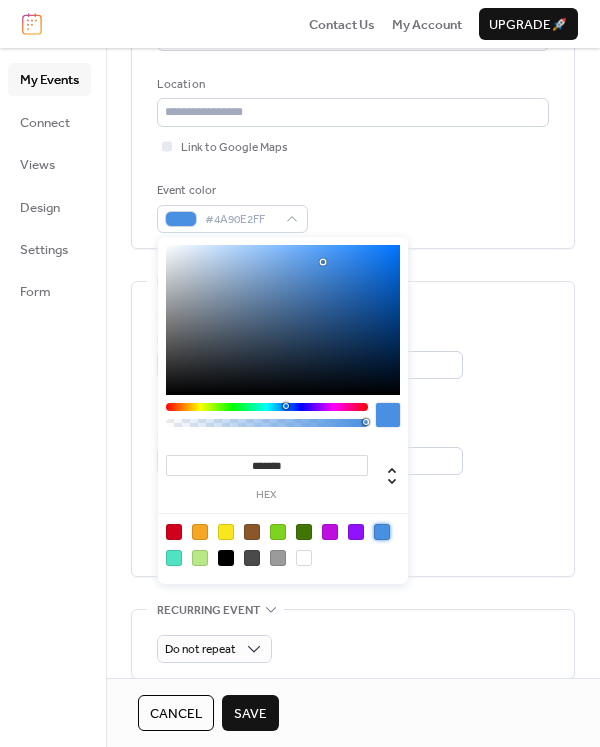 click on "Start date" at bounding box center [353, 317] 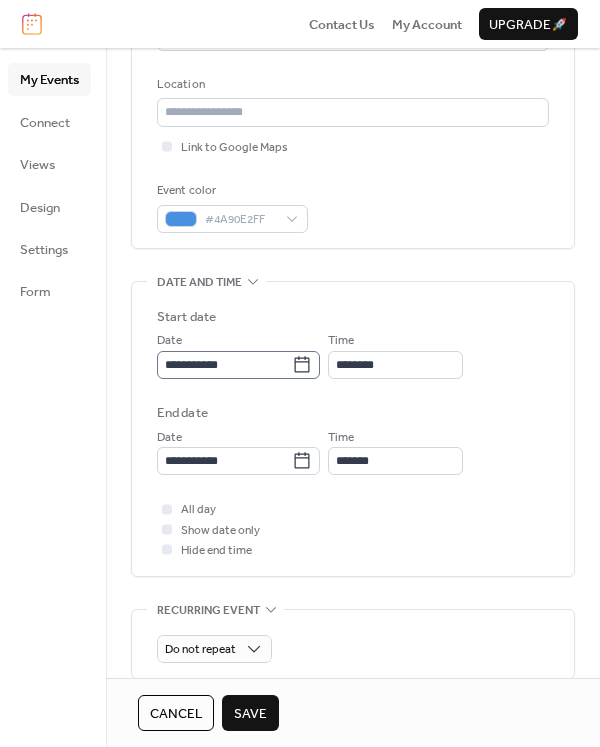 click on "**********" at bounding box center [238, 365] 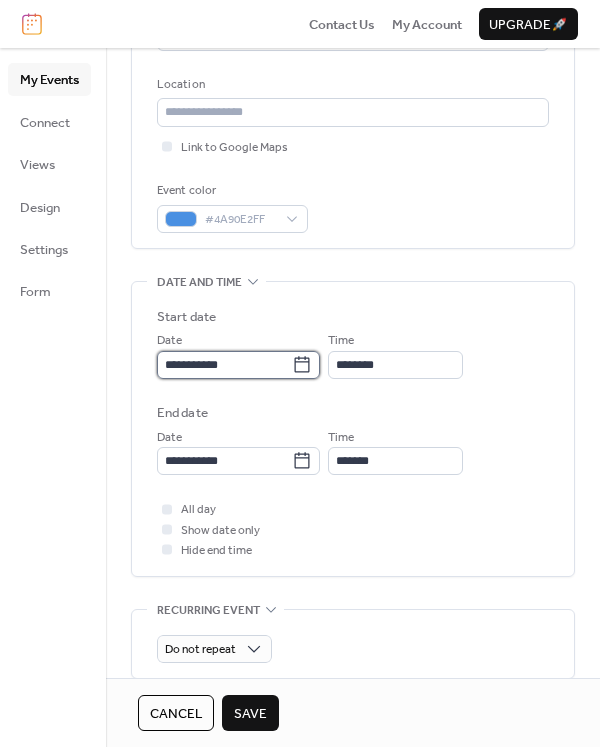 click on "**********" at bounding box center (224, 365) 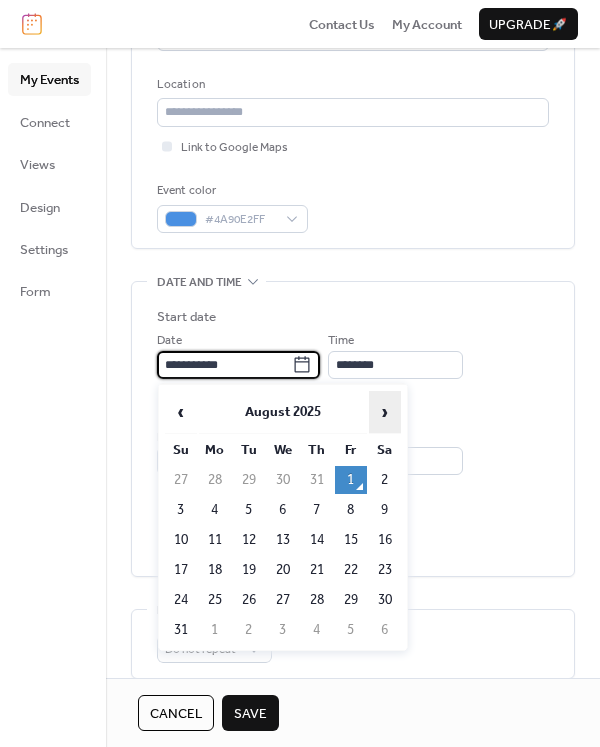 click on "›" at bounding box center (385, 412) 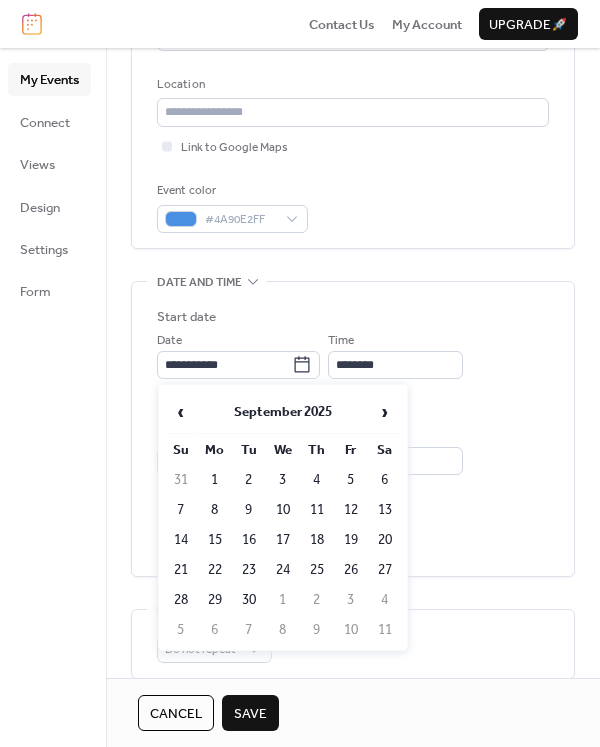 click on "21" at bounding box center [181, 570] 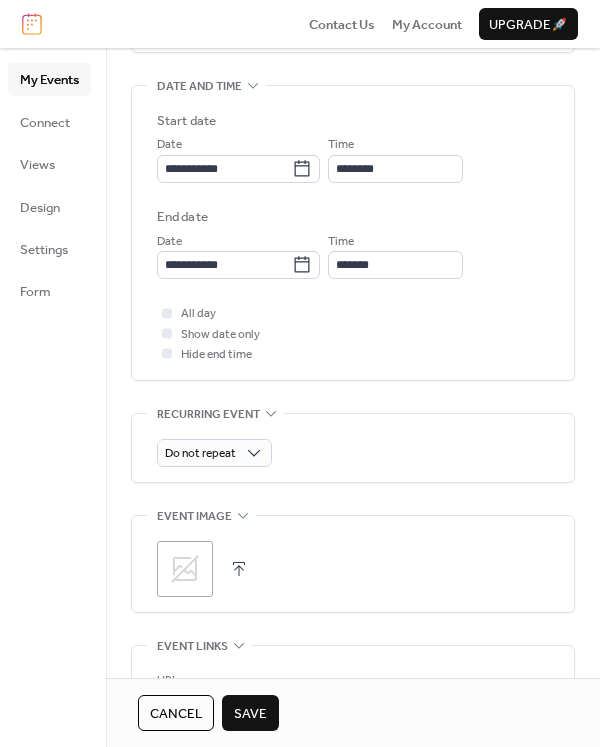 scroll, scrollTop: 600, scrollLeft: 0, axis: vertical 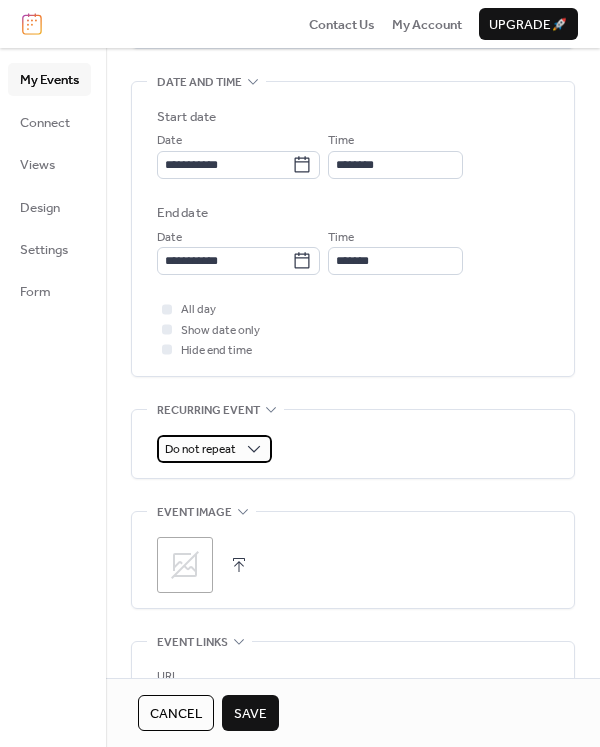 click on "Do not repeat" at bounding box center (200, 449) 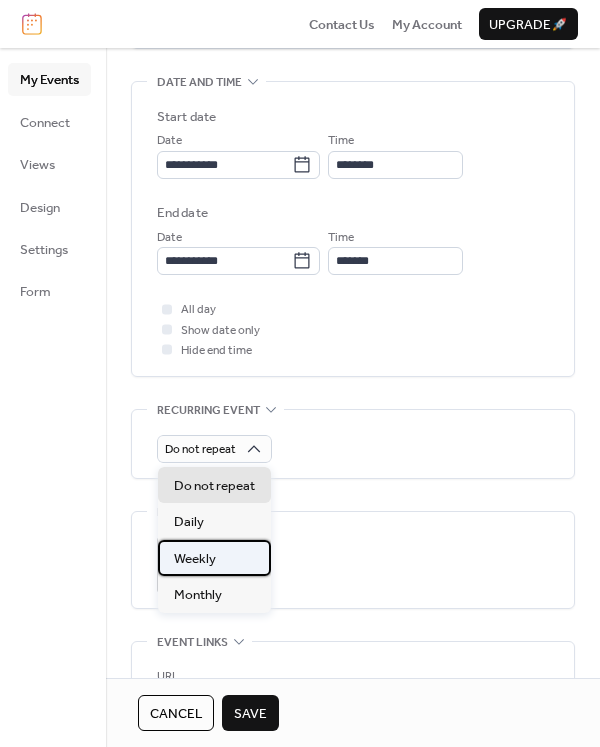 click on "Weekly" at bounding box center (214, 558) 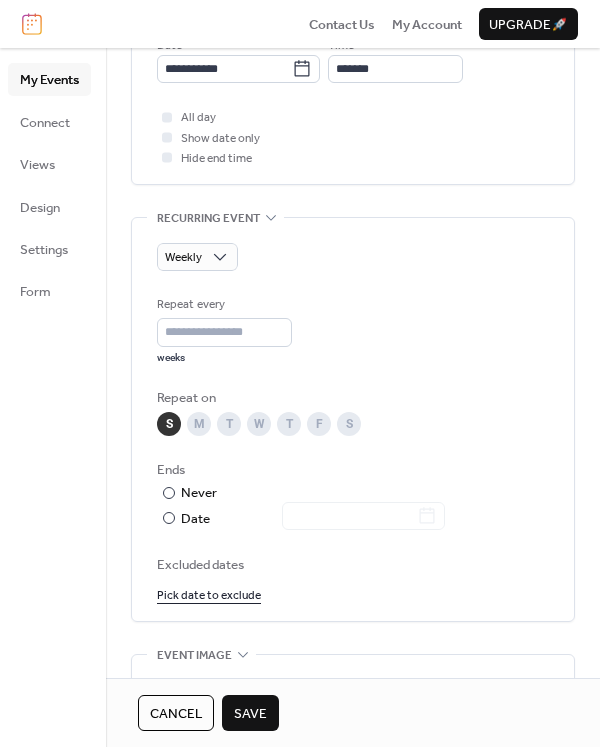 scroll, scrollTop: 800, scrollLeft: 0, axis: vertical 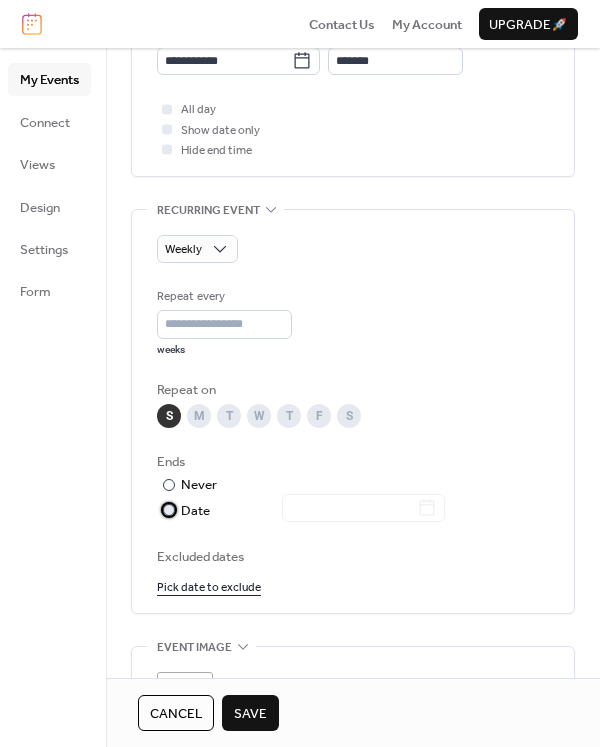 click on "Date" at bounding box center (313, 511) 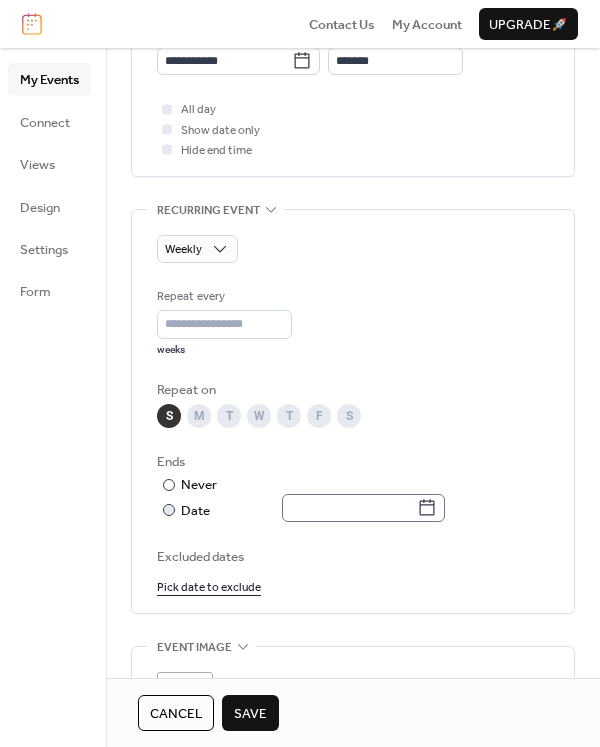 click 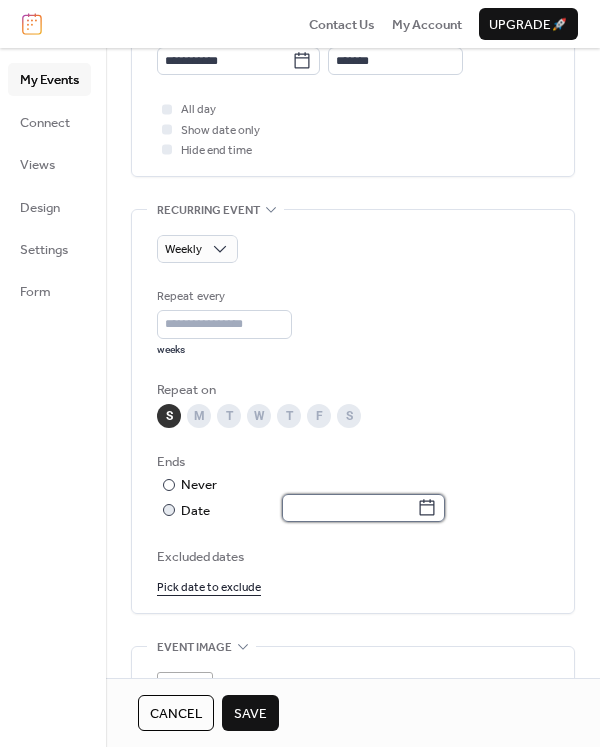 click at bounding box center (349, 508) 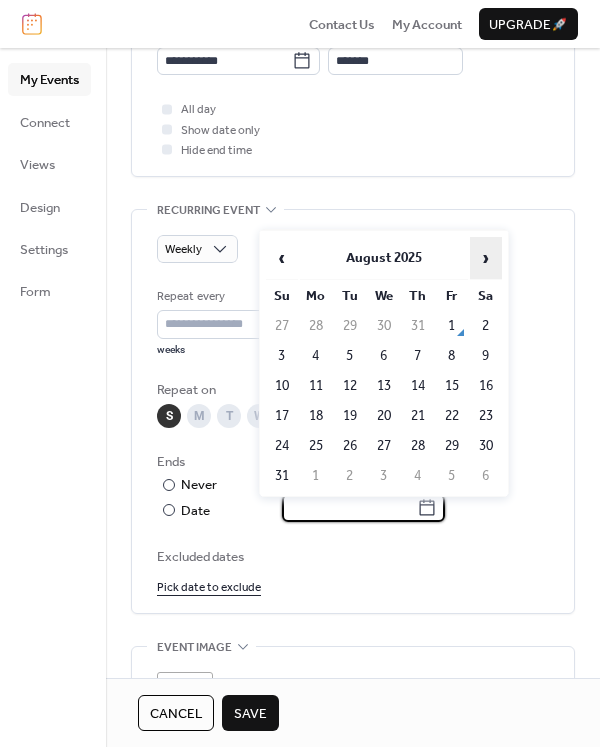 click on "›" at bounding box center (486, 258) 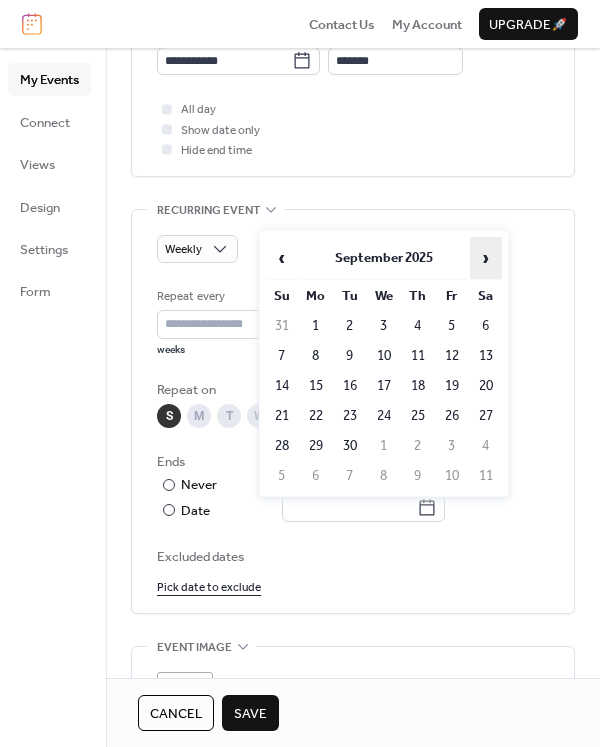 click on "›" at bounding box center [486, 258] 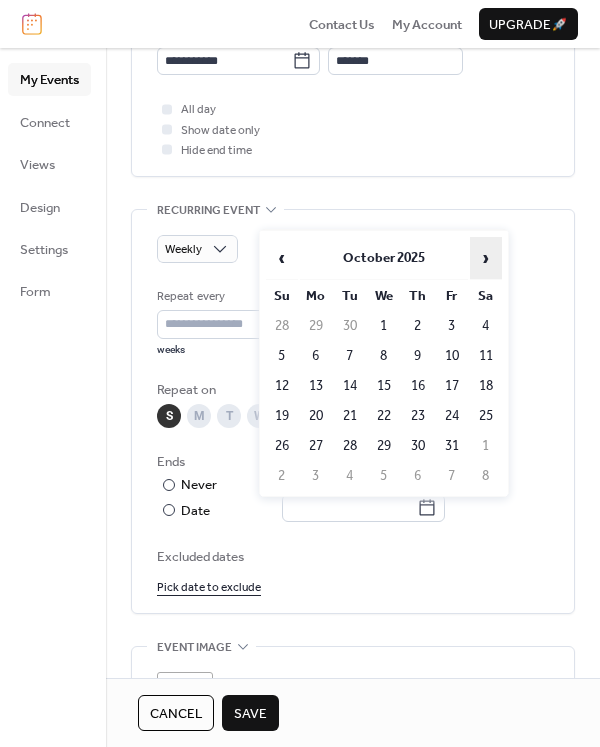 click on "›" at bounding box center (486, 258) 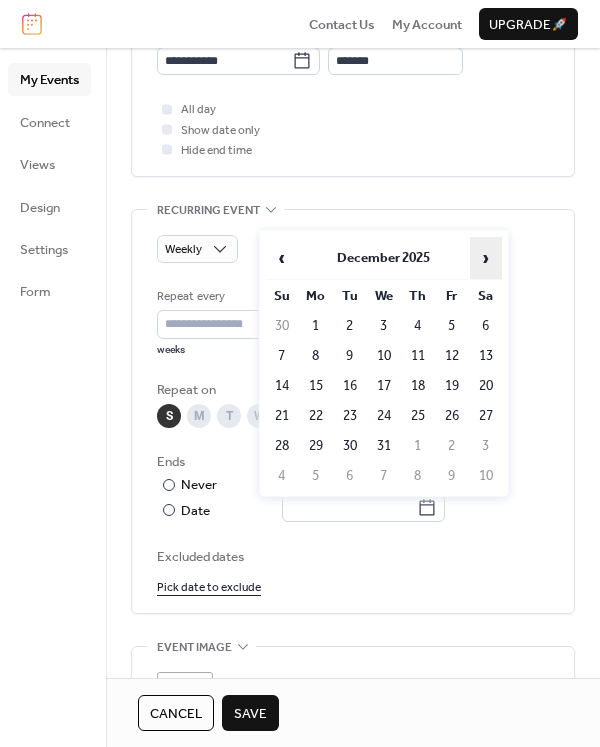 click on "›" at bounding box center (486, 258) 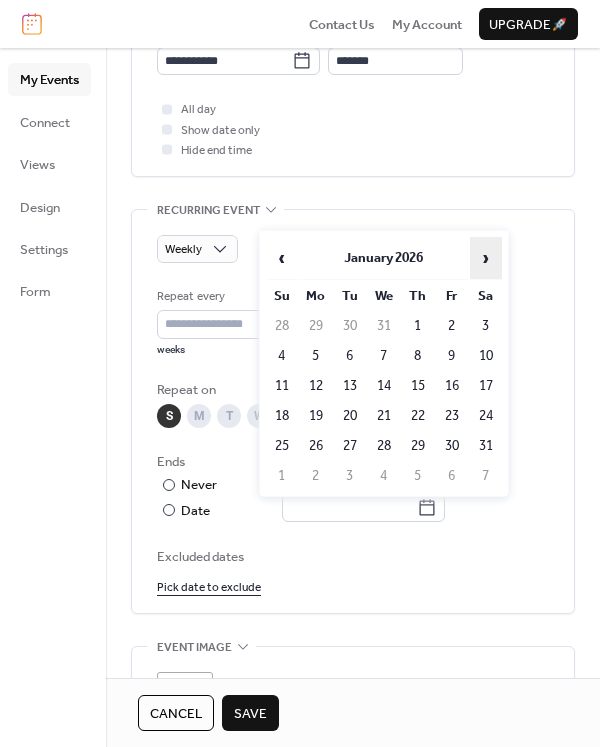 click on "›" at bounding box center [486, 258] 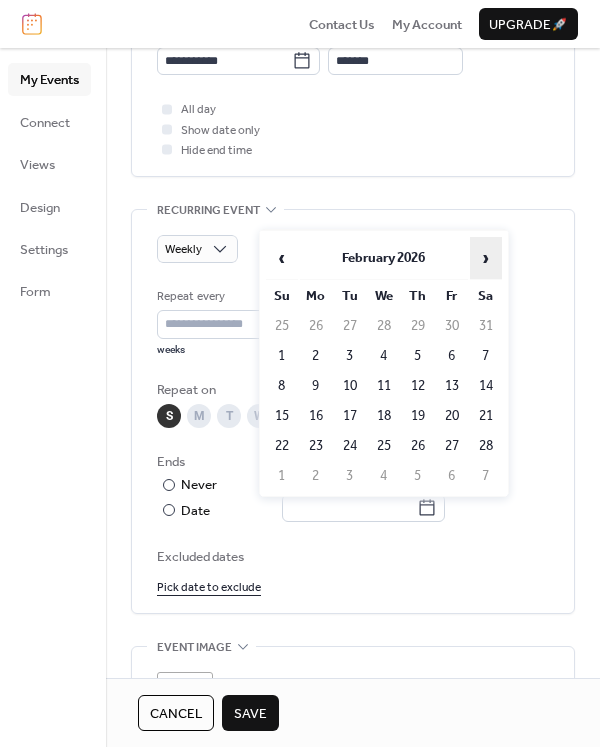 click on "›" at bounding box center (486, 258) 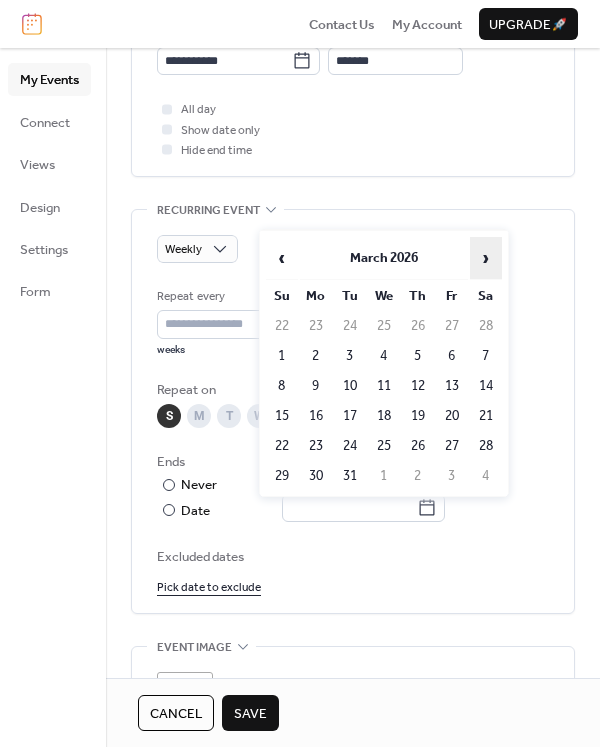 click on "›" at bounding box center (486, 258) 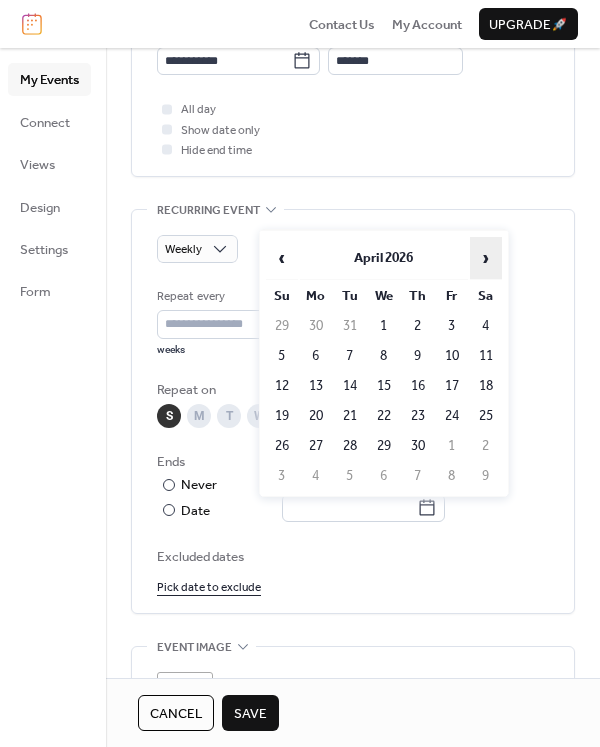 click on "›" at bounding box center (486, 258) 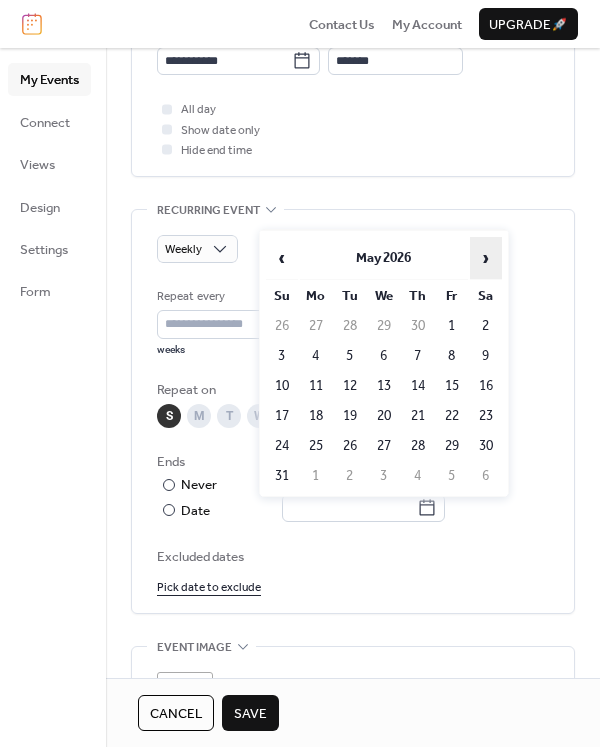 click on "›" at bounding box center (486, 258) 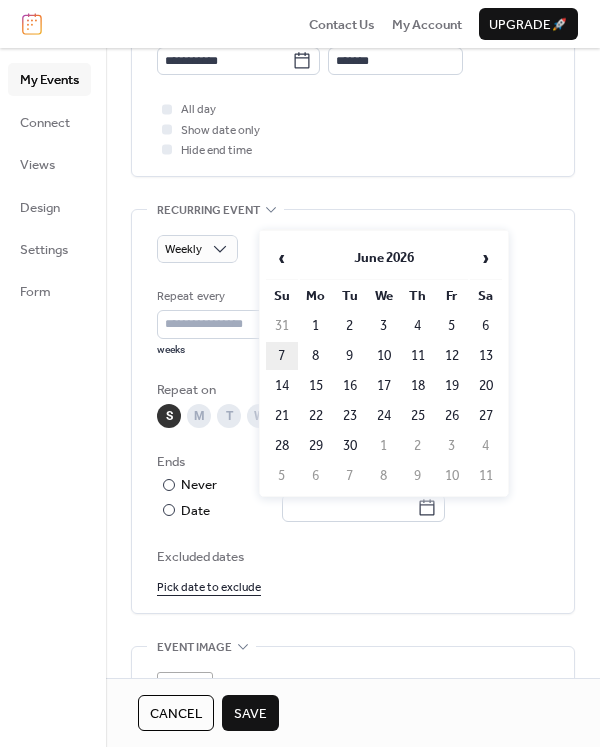 click on "7" at bounding box center (282, 356) 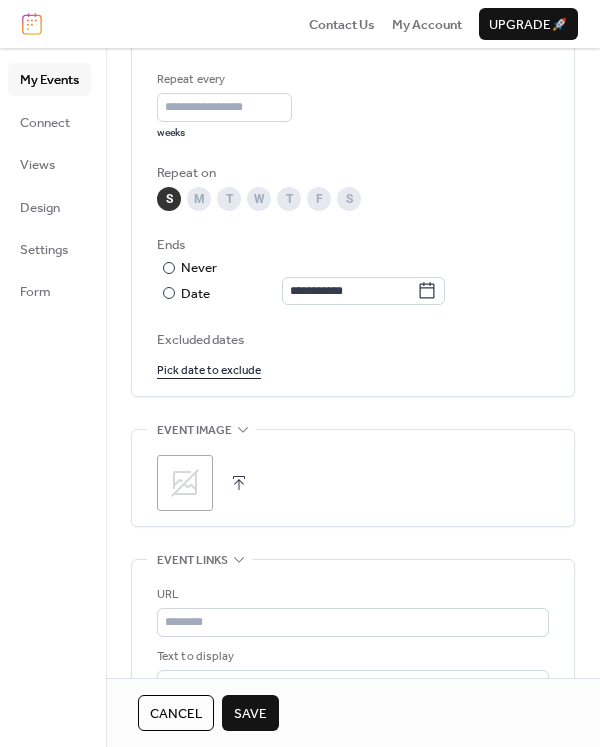 scroll, scrollTop: 1000, scrollLeft: 0, axis: vertical 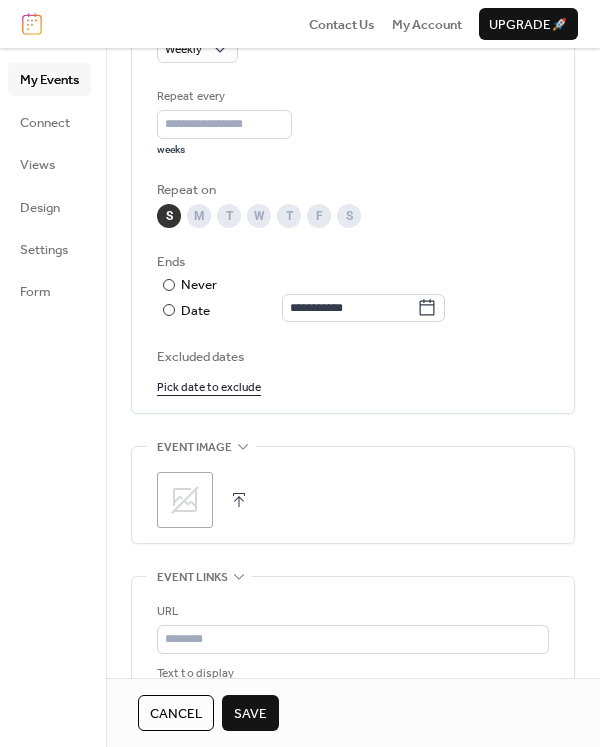 click on "Pick date to exclude" at bounding box center [209, 386] 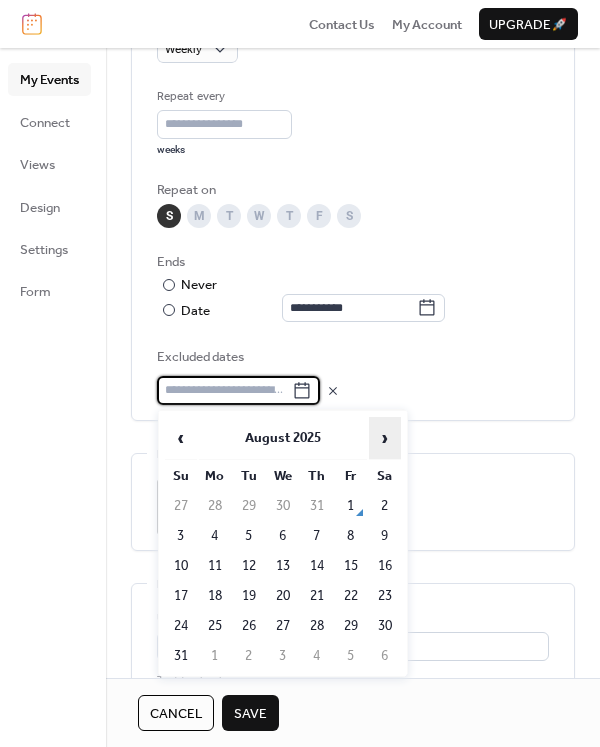 click on "›" at bounding box center [385, 438] 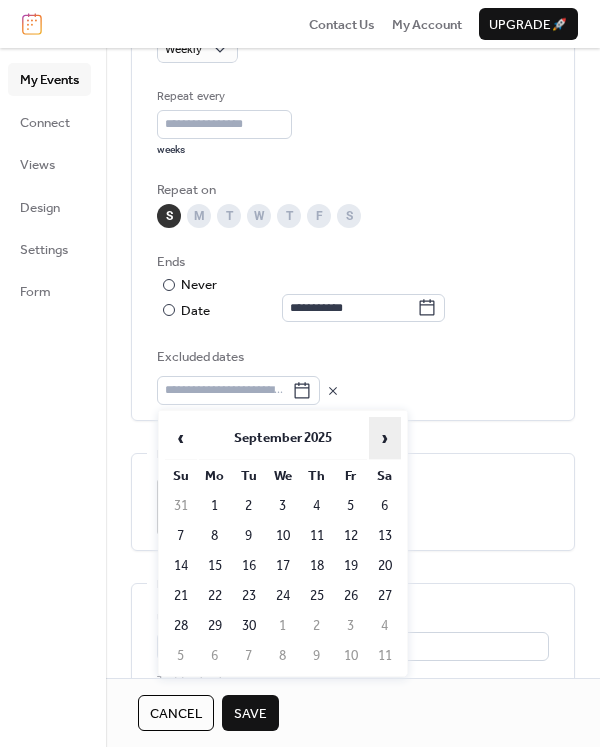 click on "›" at bounding box center [385, 438] 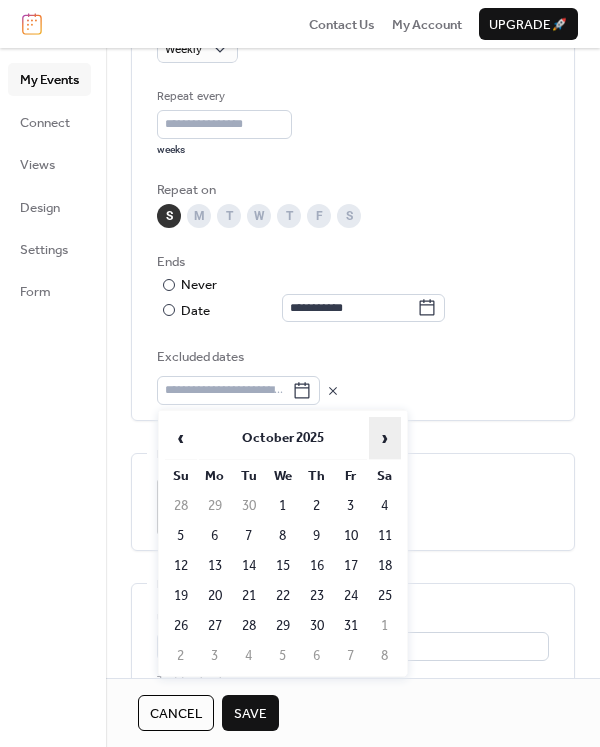 click on "›" at bounding box center (385, 438) 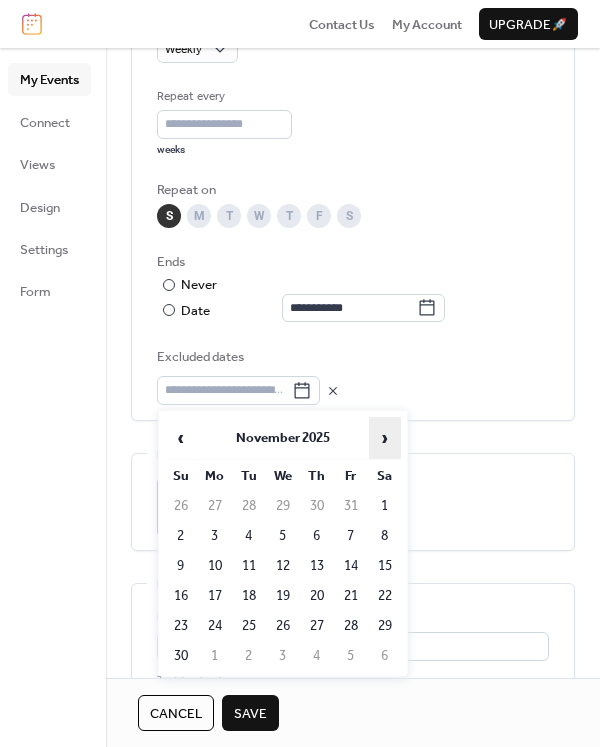 click on "›" at bounding box center [385, 438] 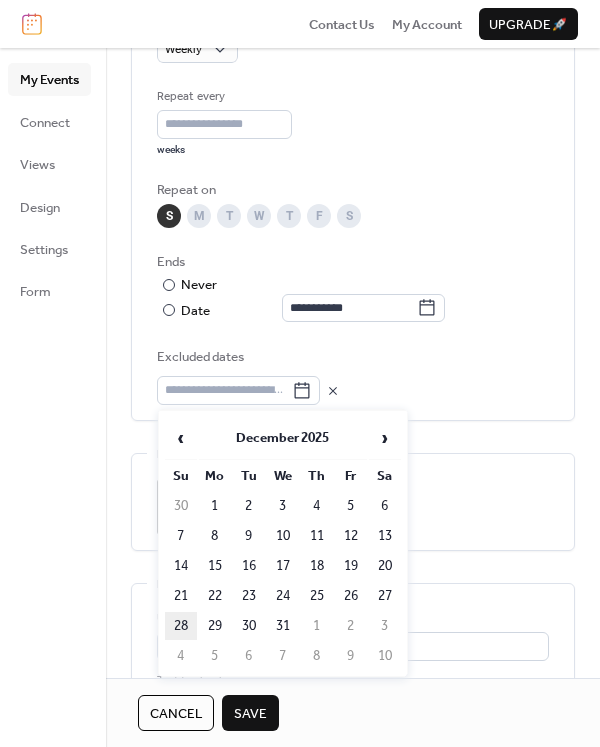 click on "28" at bounding box center [181, 626] 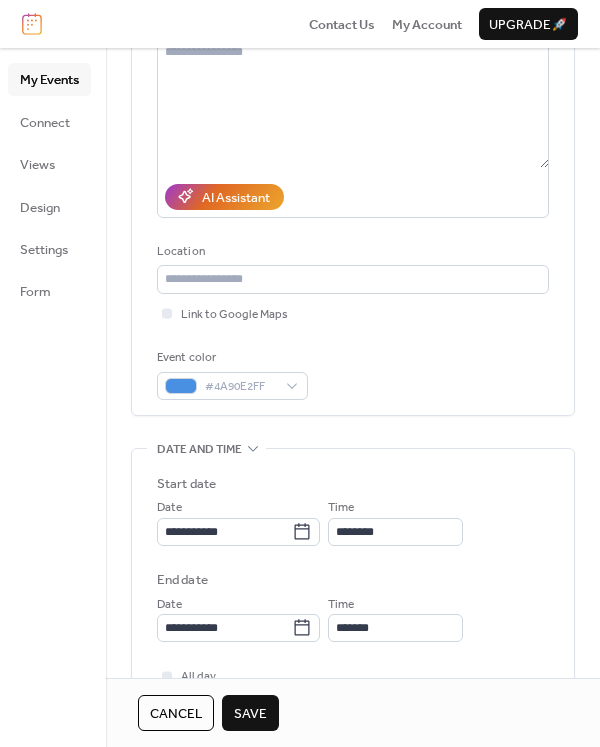 scroll, scrollTop: 232, scrollLeft: 0, axis: vertical 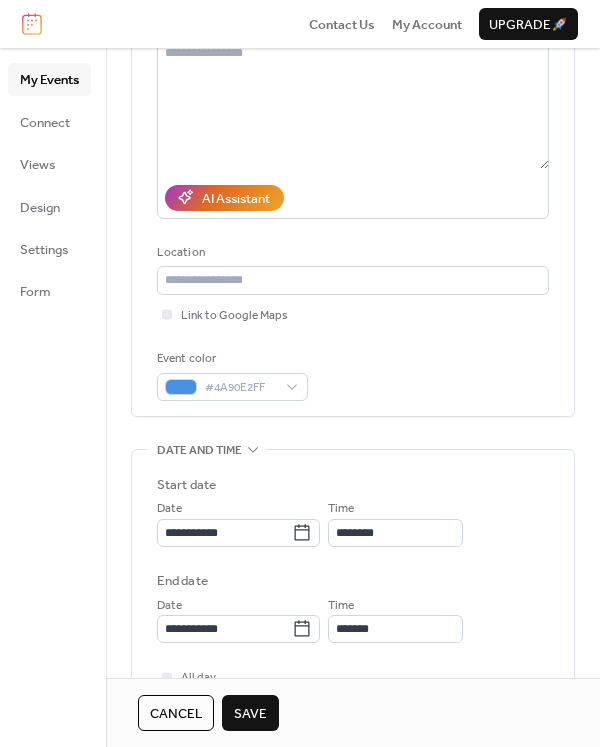 click on "Save" at bounding box center (250, 714) 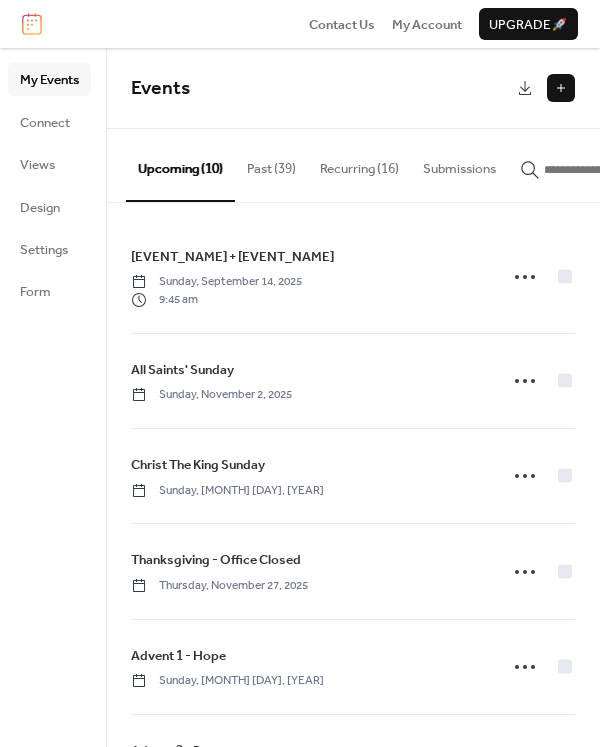 scroll, scrollTop: 0, scrollLeft: 0, axis: both 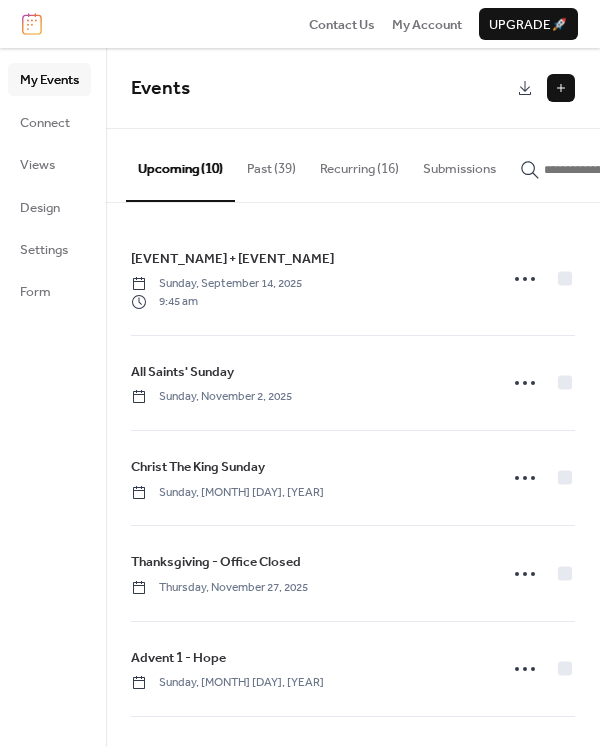 click at bounding box center [561, 88] 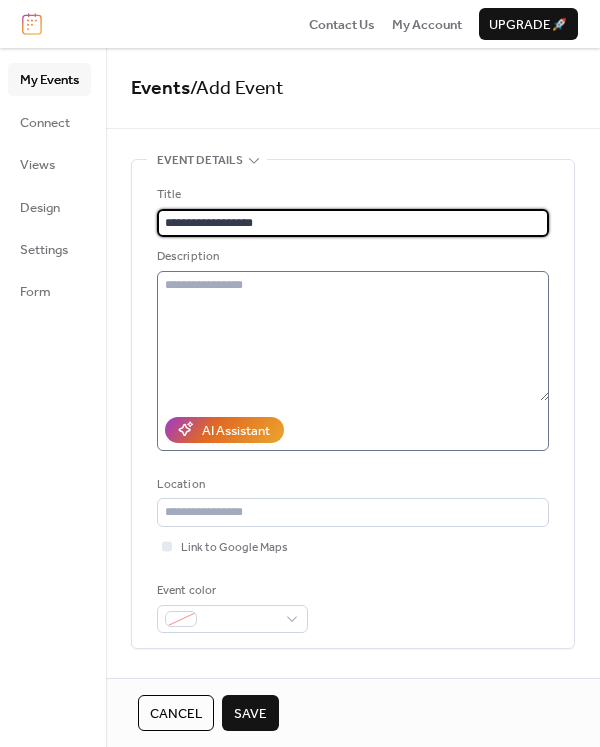 type on "**********" 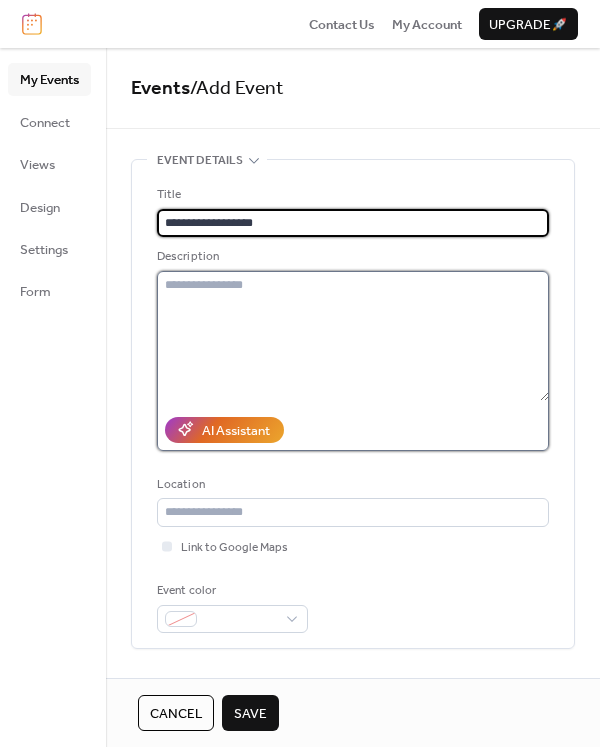 click at bounding box center [353, 336] 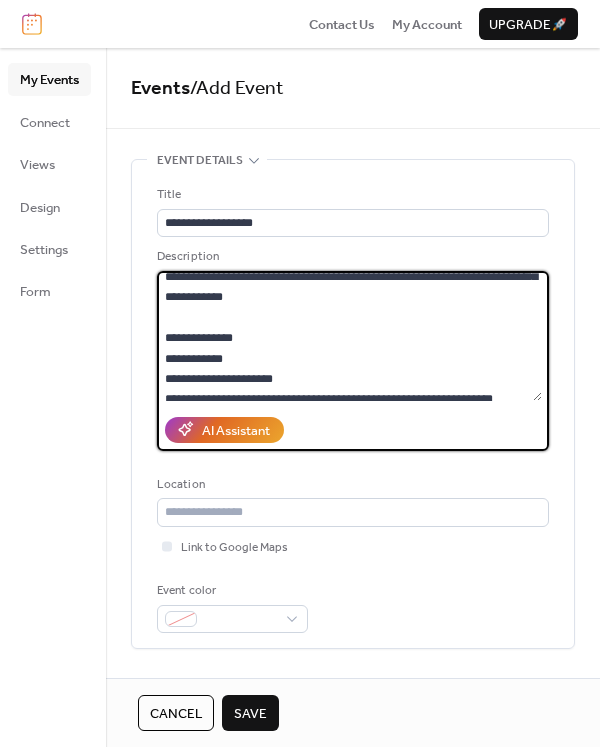 scroll, scrollTop: 41, scrollLeft: 0, axis: vertical 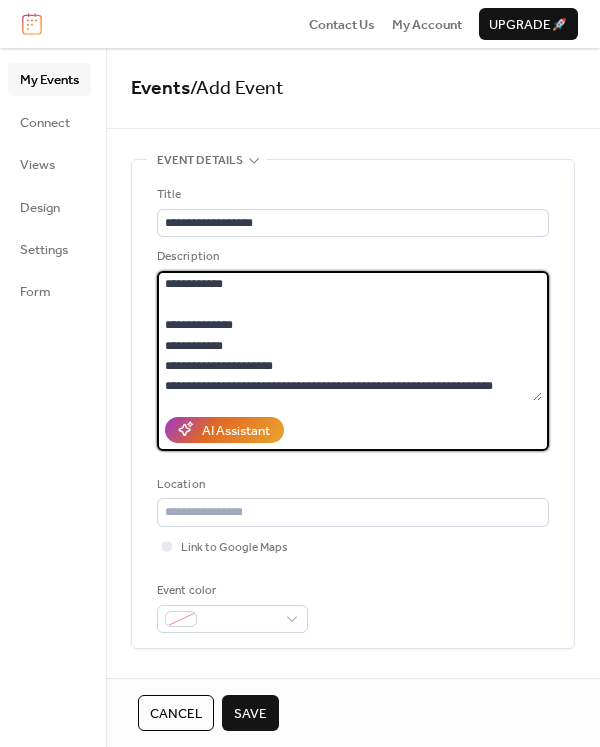 click on "**********" at bounding box center [349, 336] 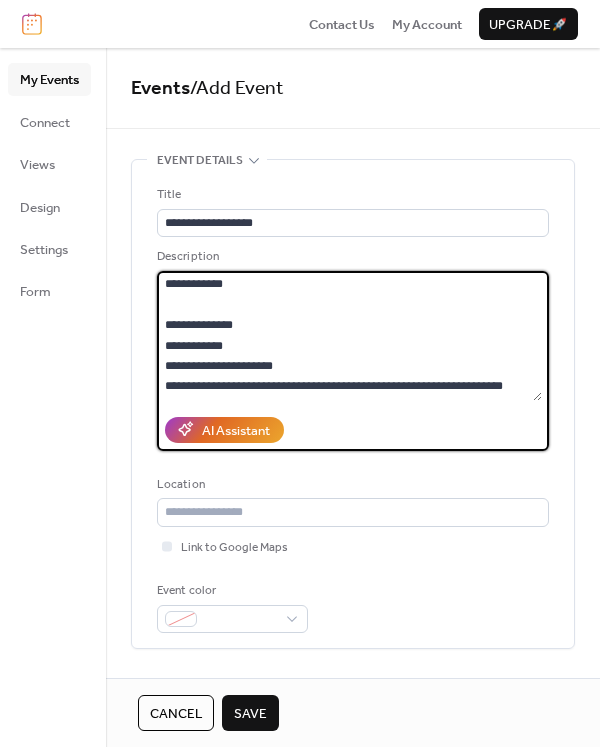 scroll, scrollTop: 79, scrollLeft: 0, axis: vertical 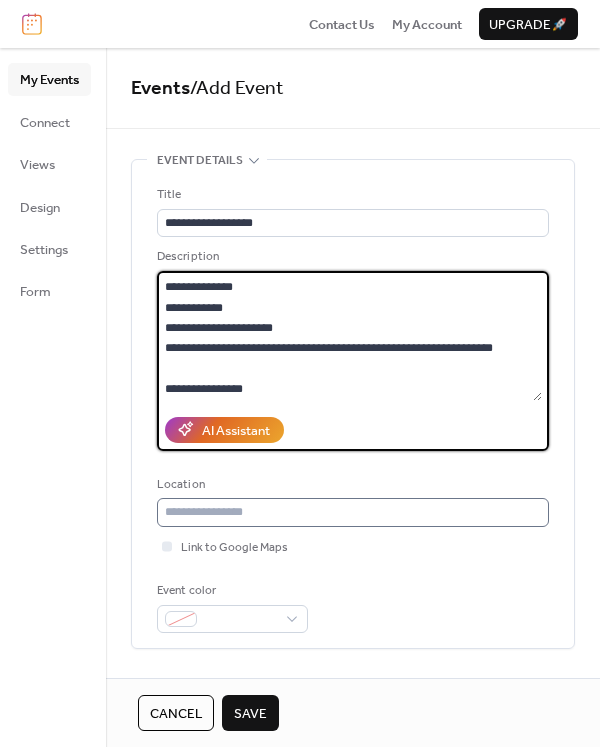 type on "**********" 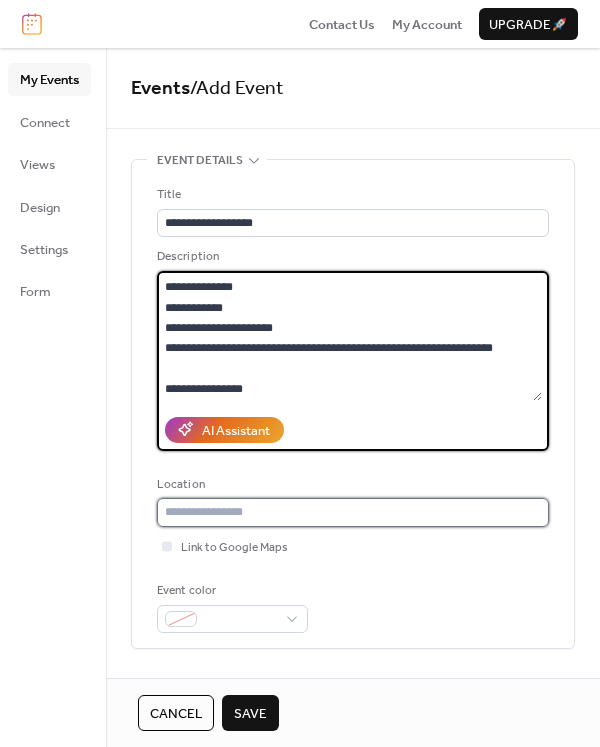 click at bounding box center (353, 512) 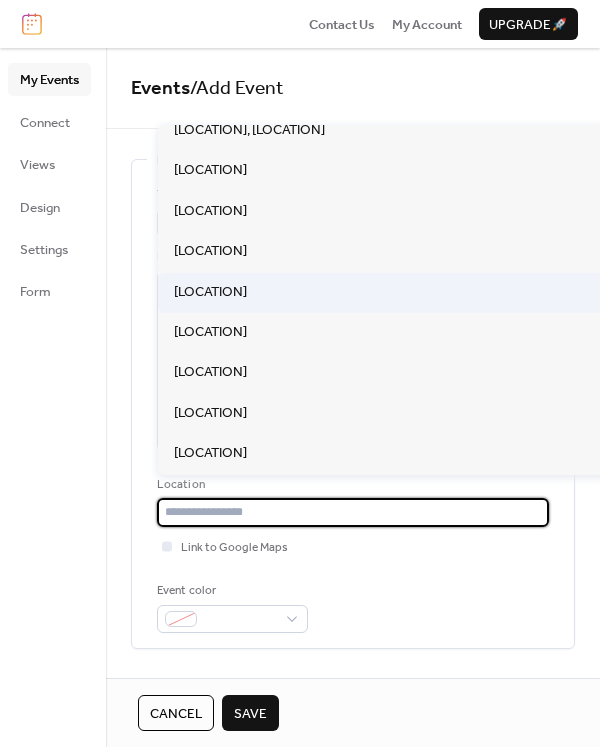 scroll, scrollTop: 0, scrollLeft: 0, axis: both 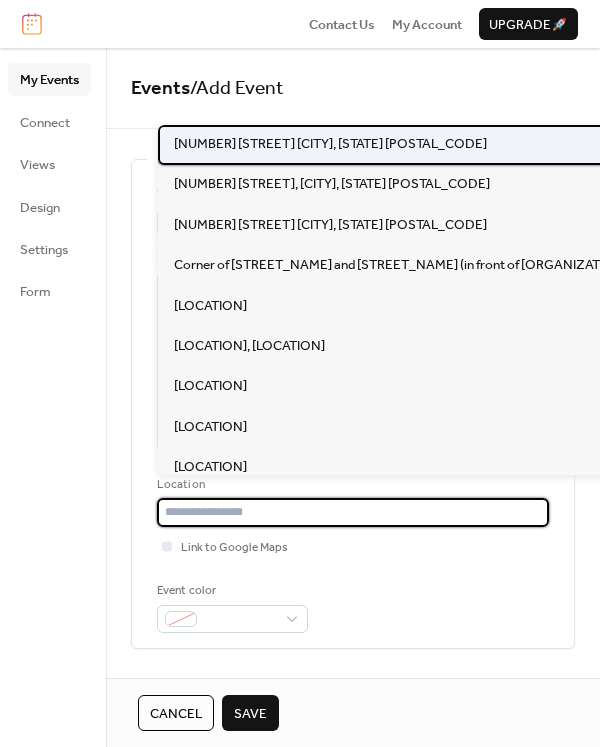 click on "[NUMBER] [STREET] [CITY], [STATE] [POSTAL_CODE]" at bounding box center [330, 144] 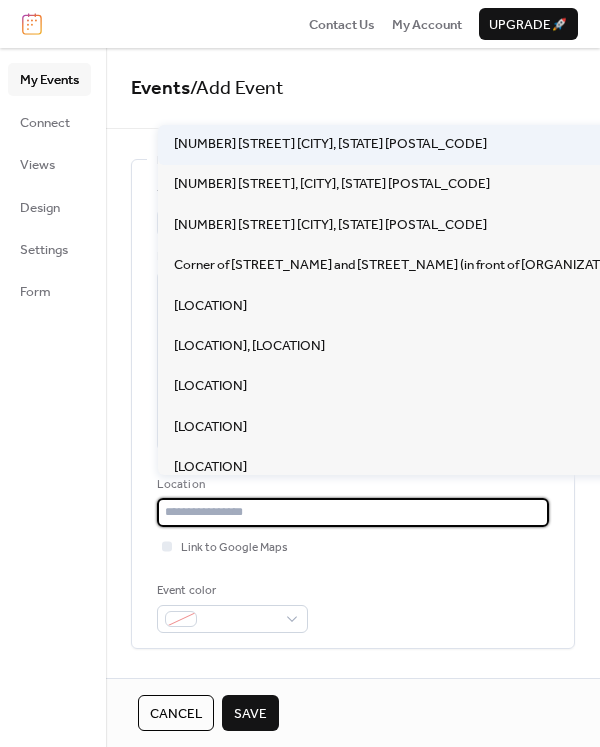 type on "**********" 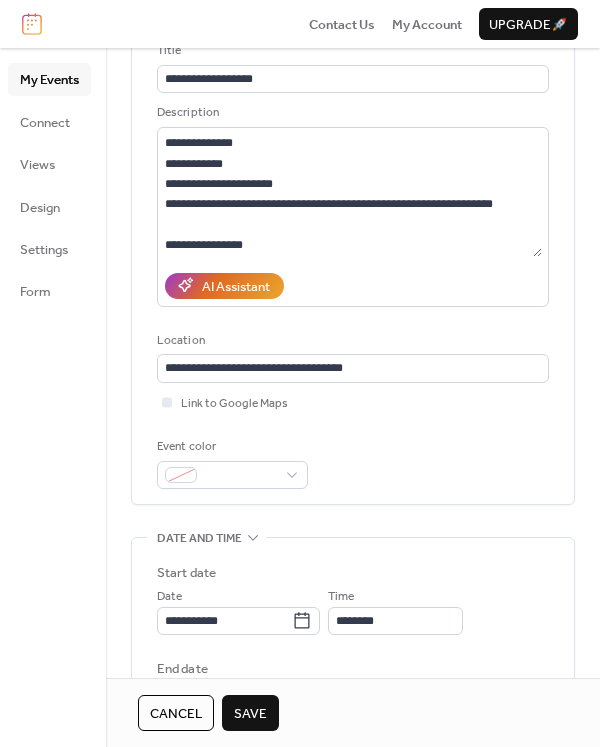 scroll, scrollTop: 200, scrollLeft: 0, axis: vertical 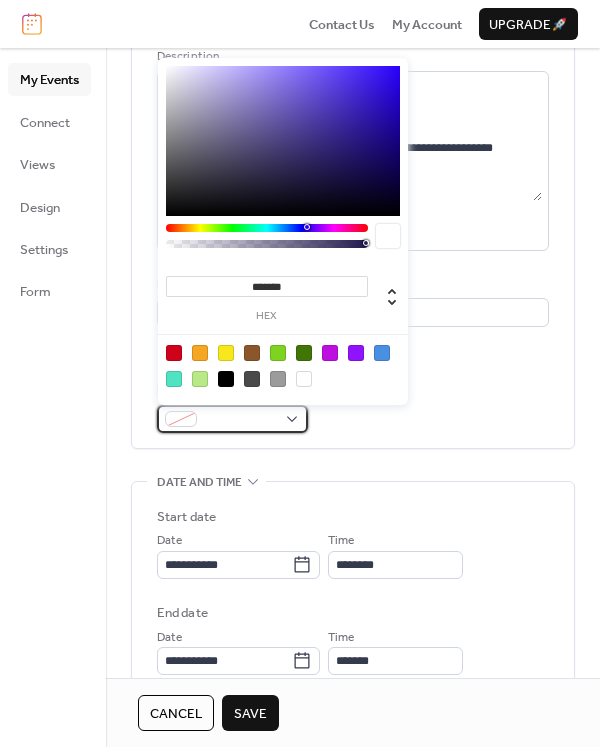 click at bounding box center [240, 420] 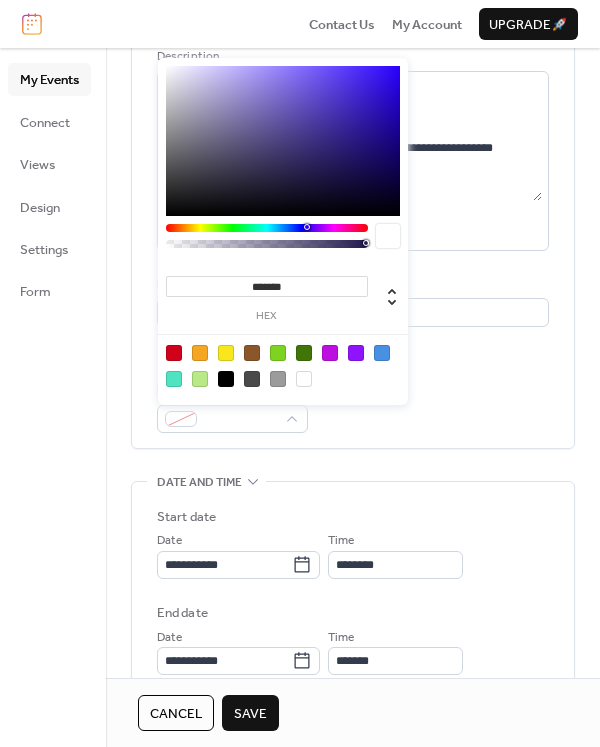 click at bounding box center [200, 353] 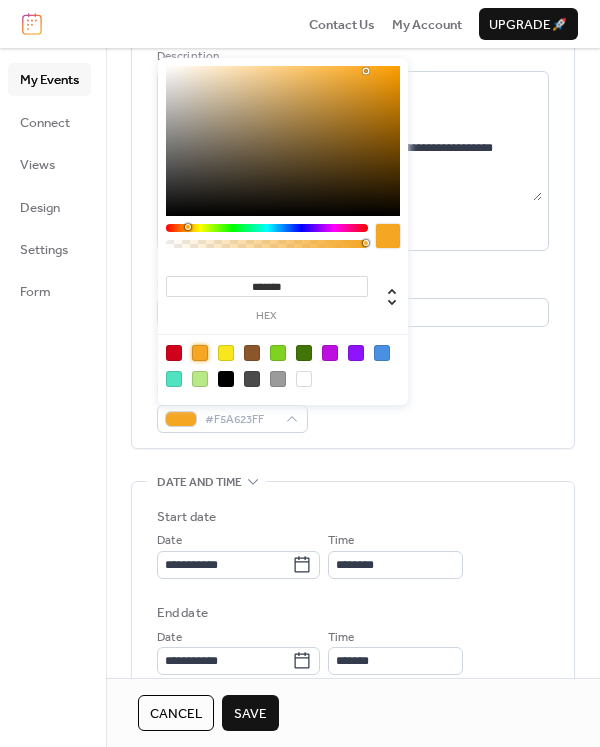 click on "Event color #F5A623FF" at bounding box center (353, 407) 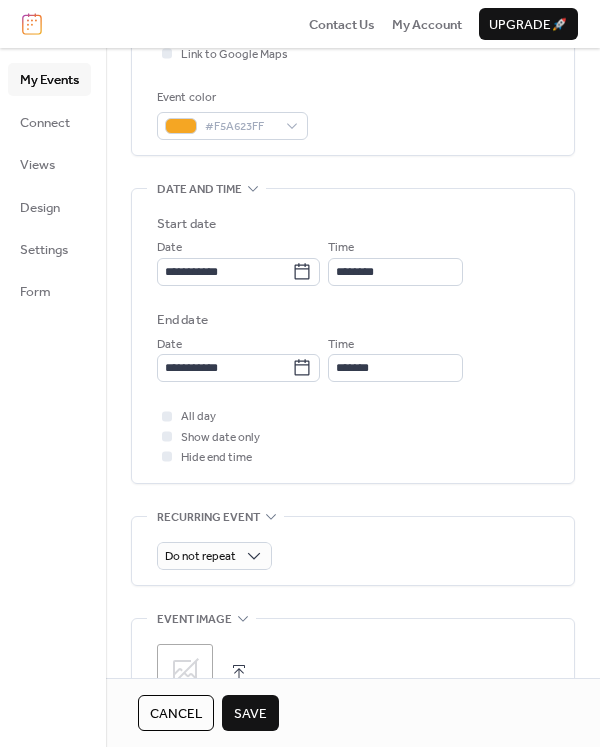 scroll, scrollTop: 500, scrollLeft: 0, axis: vertical 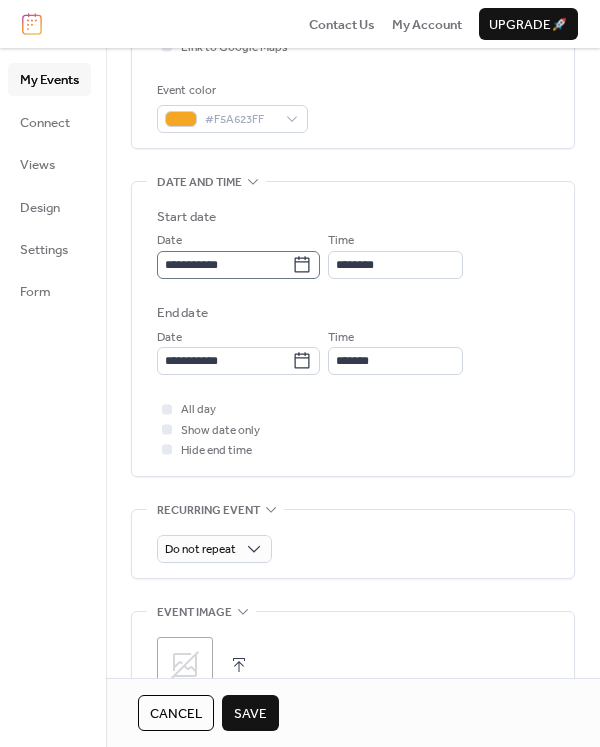 click 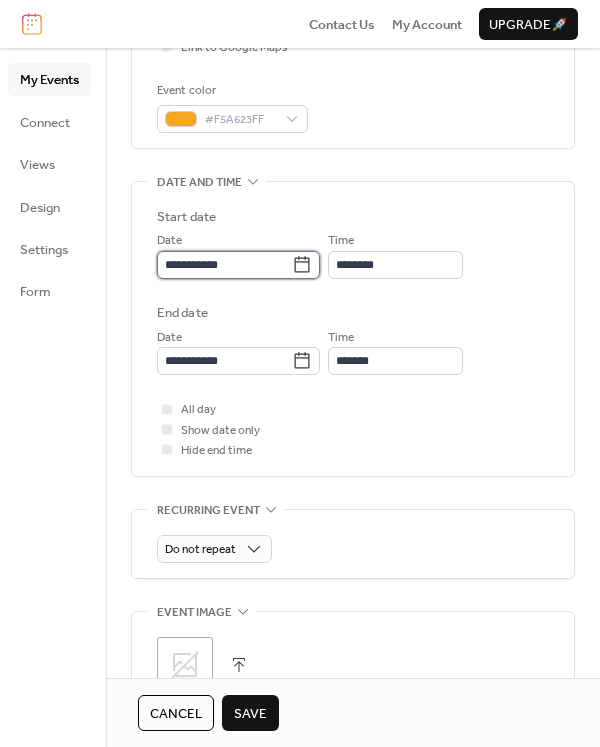 click on "**********" at bounding box center [224, 265] 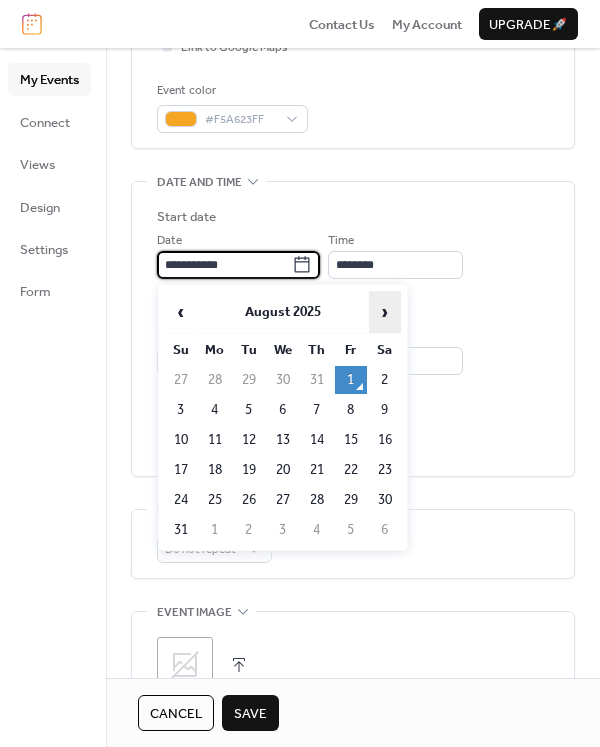 click on "›" at bounding box center [385, 312] 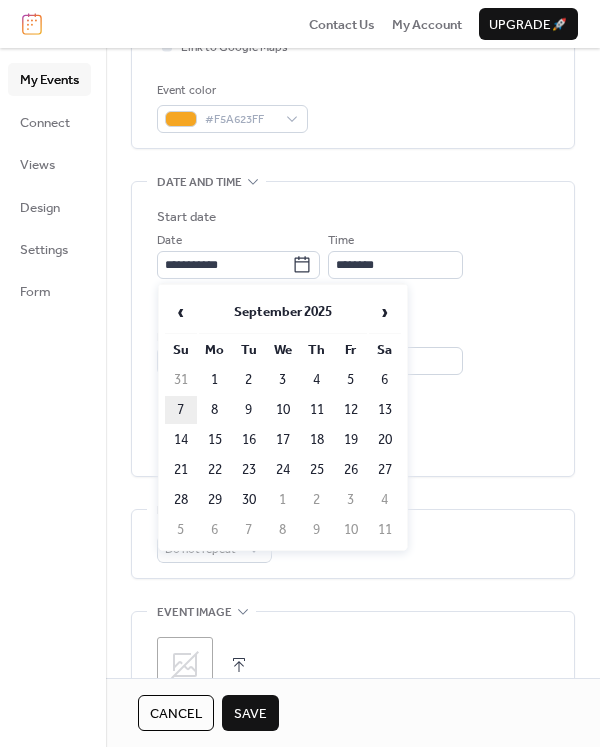 click on "7" at bounding box center (181, 410) 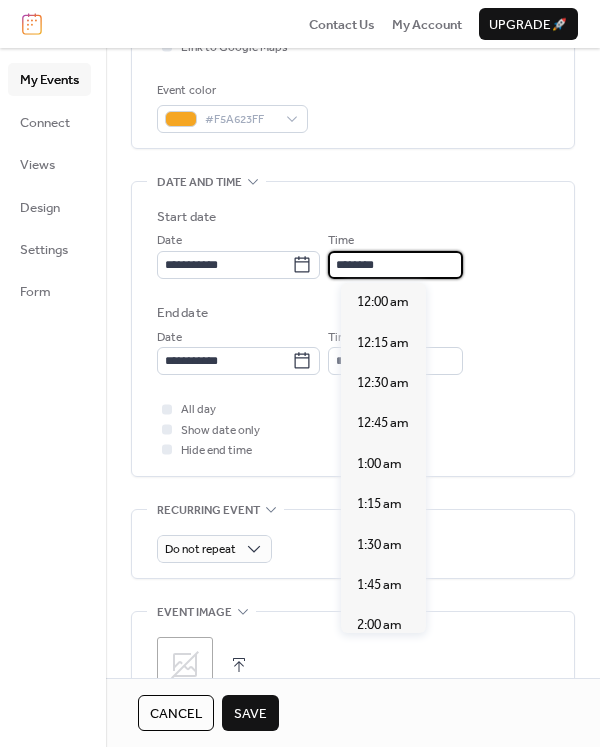 click on "********" at bounding box center [395, 265] 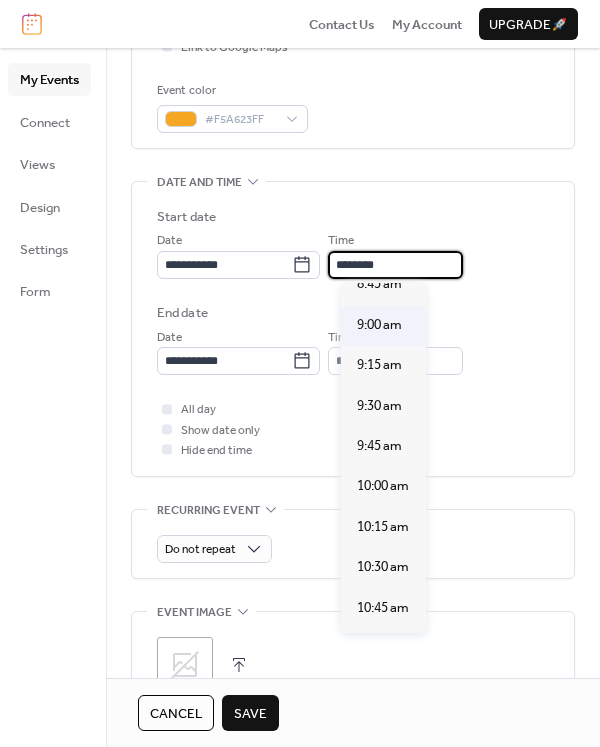 scroll, scrollTop: 1440, scrollLeft: 0, axis: vertical 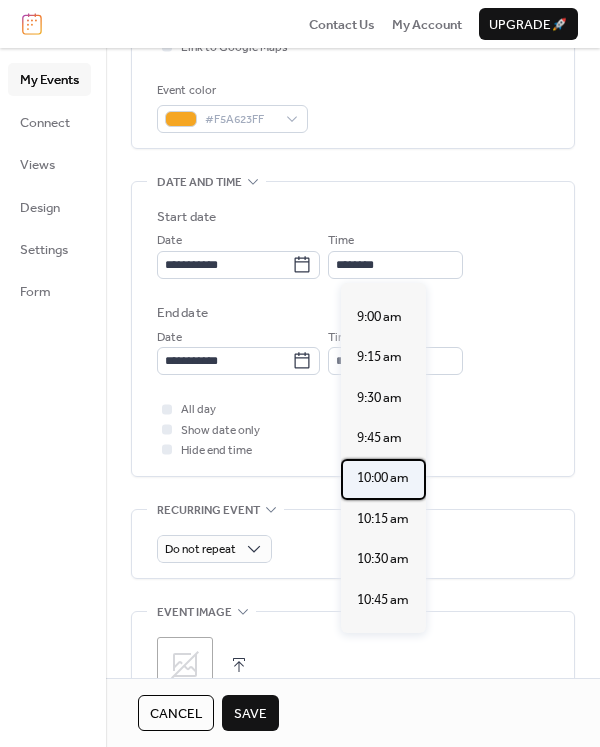 click on "10:00 am" at bounding box center (383, 478) 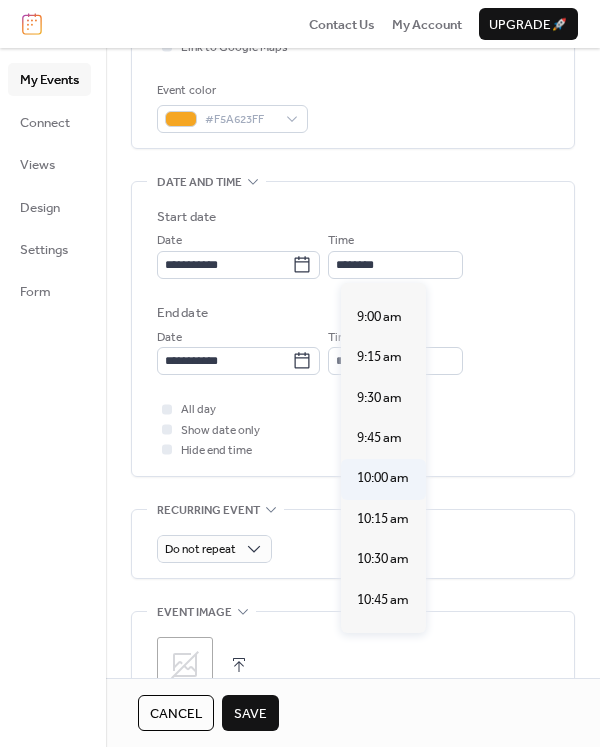 type on "********" 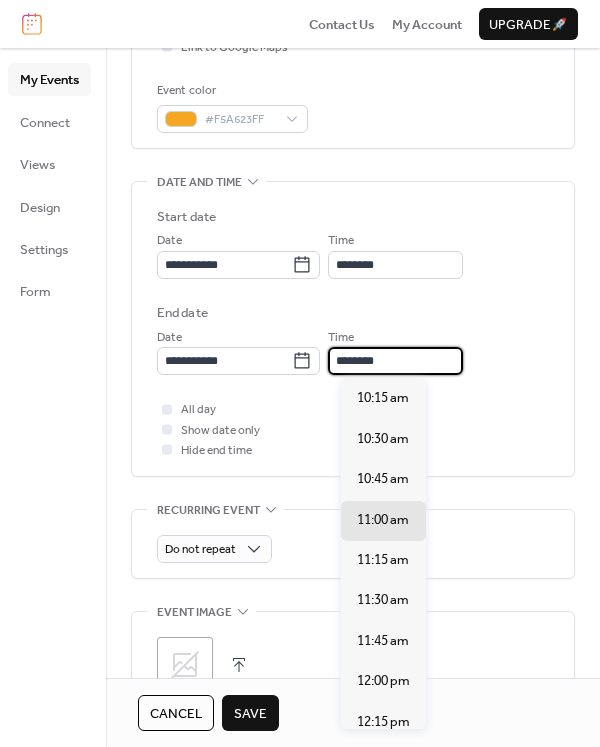 click on "********" at bounding box center (395, 361) 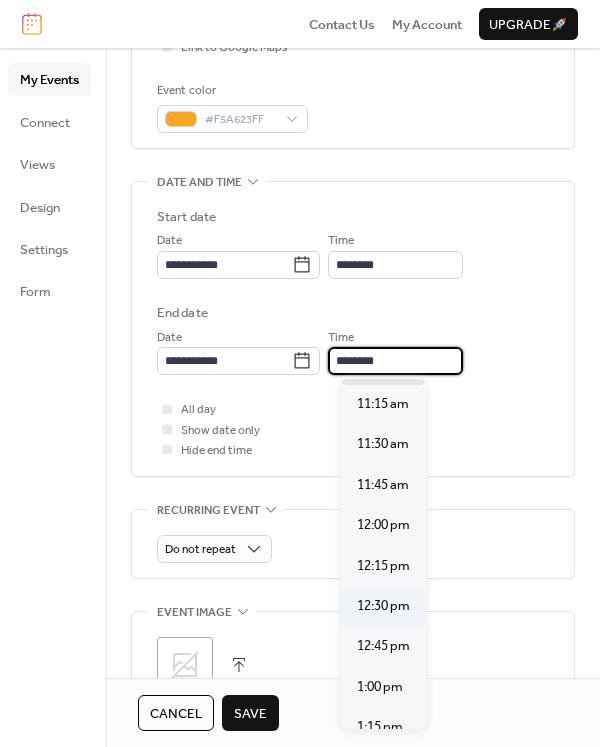 scroll, scrollTop: 300, scrollLeft: 0, axis: vertical 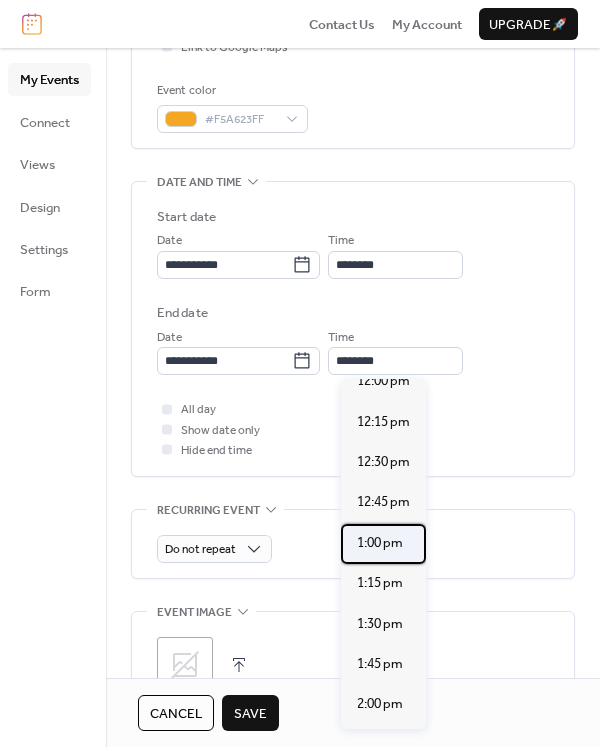 click on "1:00 pm" at bounding box center [380, 543] 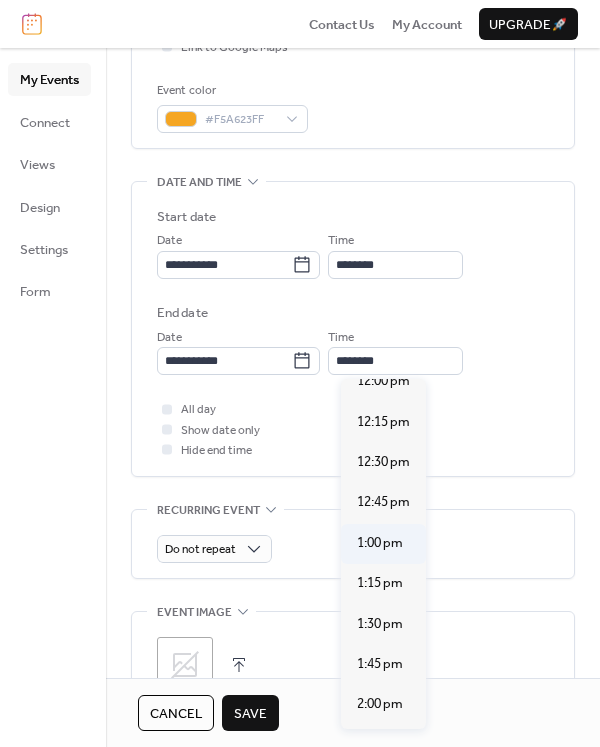type on "*******" 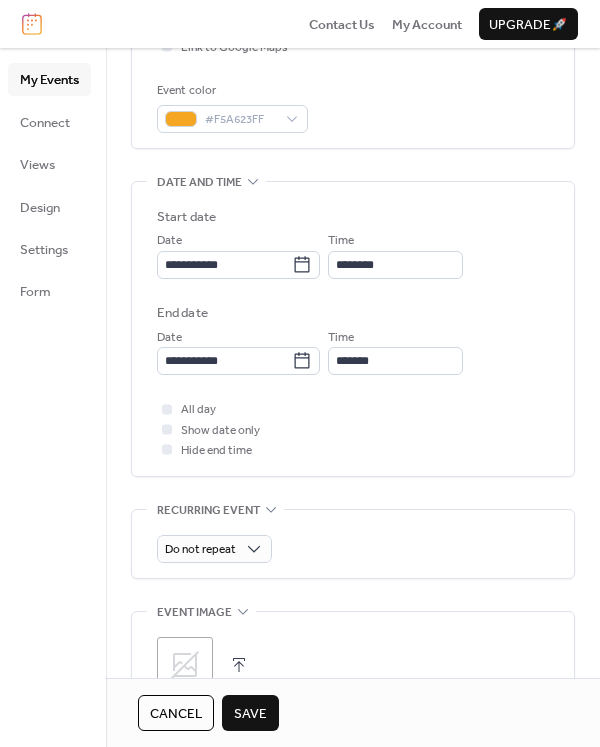 click on "All day Show date only Hide end time" at bounding box center [353, 429] 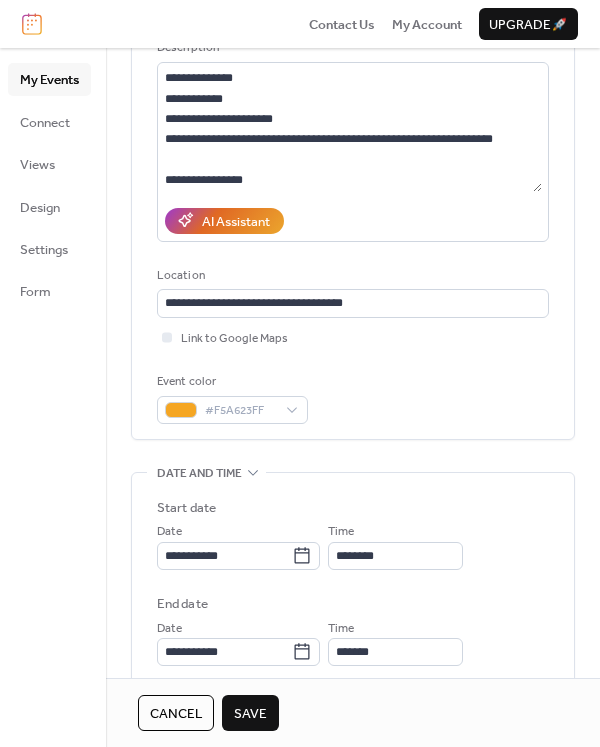 scroll, scrollTop: 0, scrollLeft: 0, axis: both 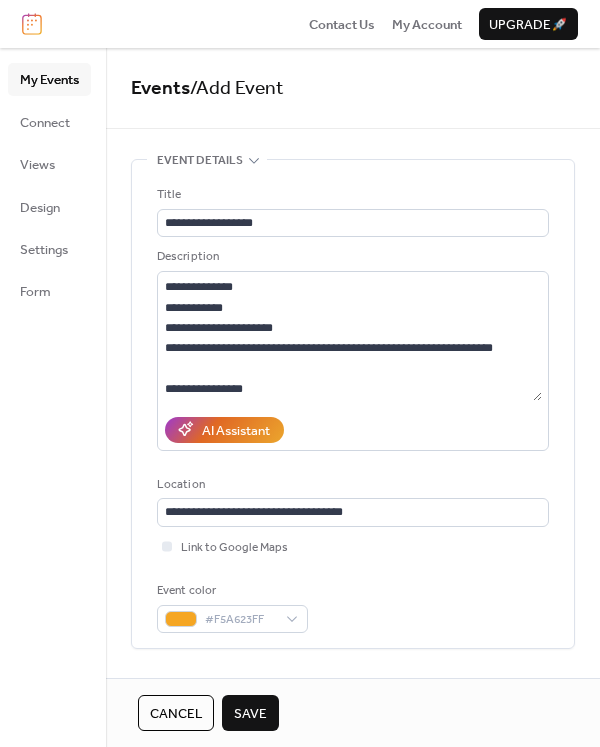 click on "Save" at bounding box center [250, 714] 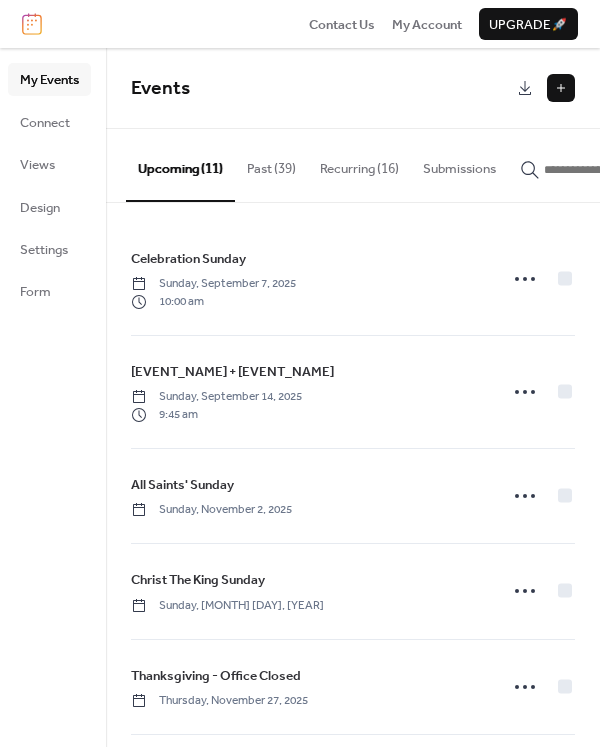 click on "Recurring (16)" at bounding box center [359, 164] 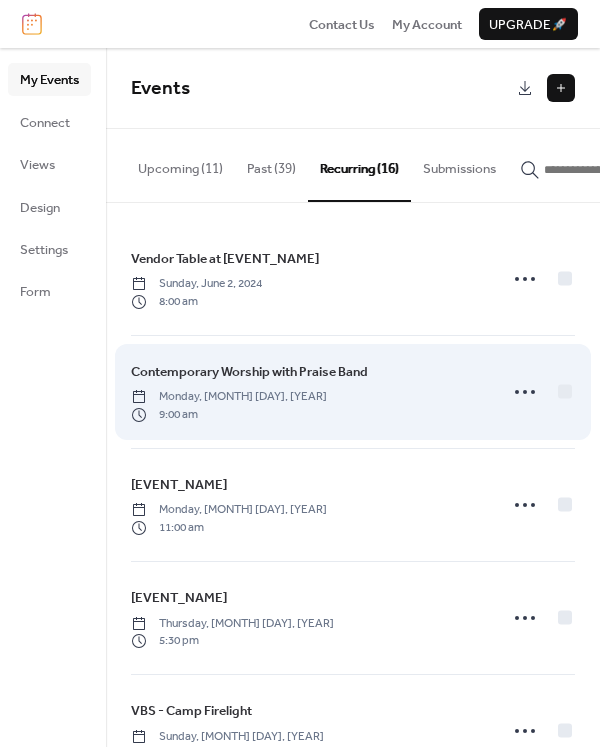 click on "Contemporary Worship with Praise Band" at bounding box center (249, 372) 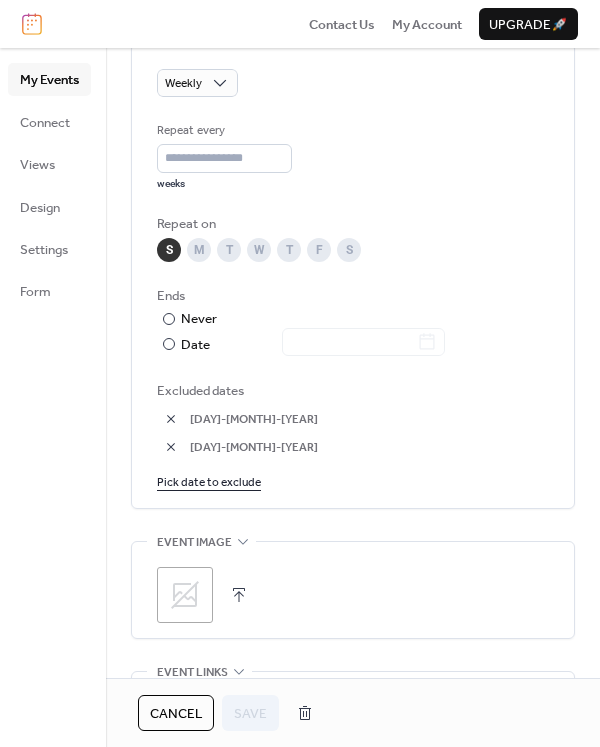 scroll, scrollTop: 1000, scrollLeft: 0, axis: vertical 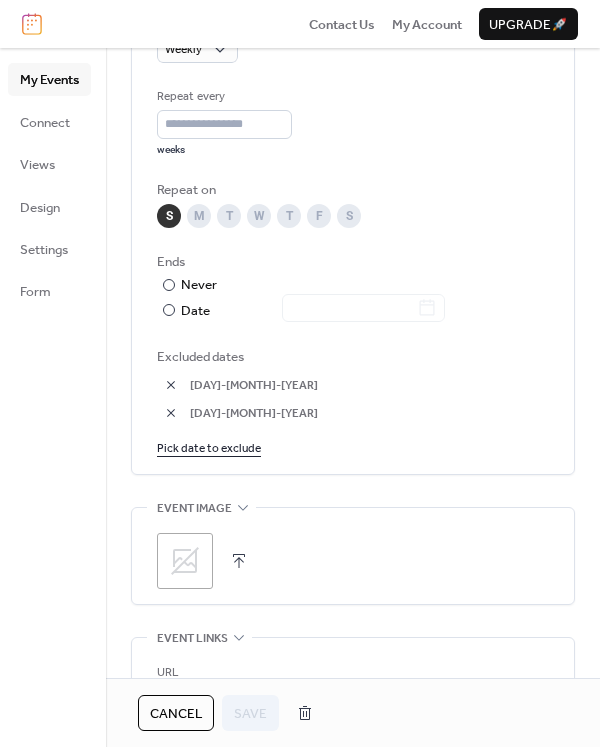 click on "Pick date to exclude" at bounding box center (209, 447) 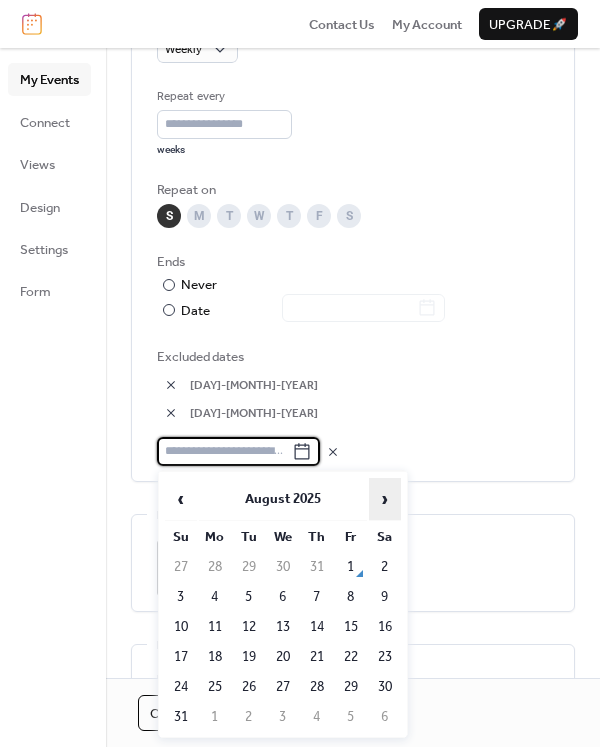 click on "›" at bounding box center (385, 499) 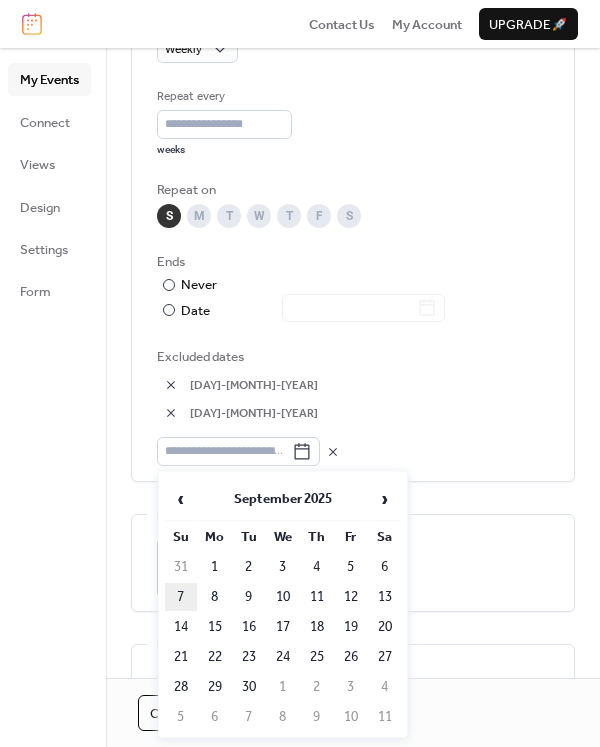 click on "7" at bounding box center [181, 597] 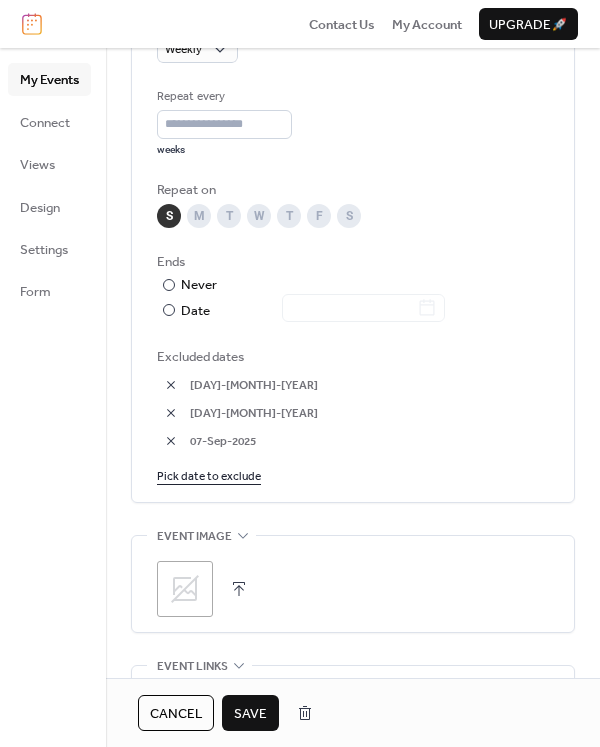 click on "Save" at bounding box center [250, 714] 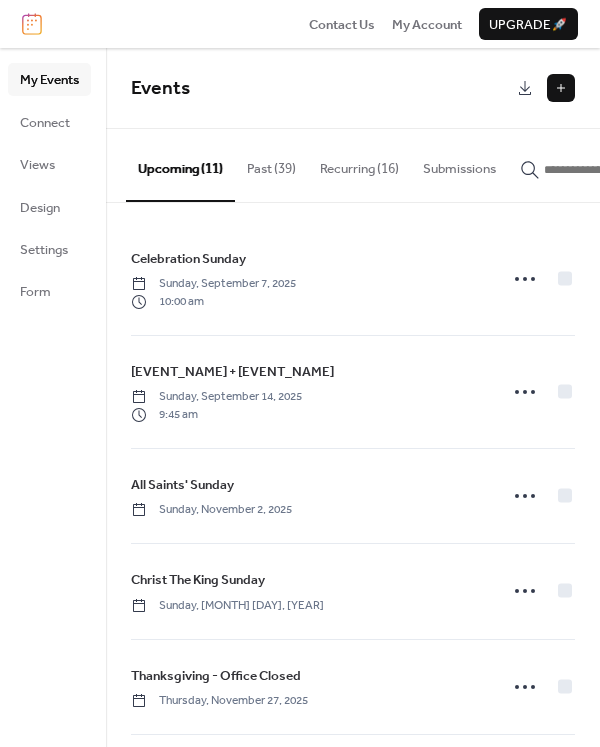 click on "Recurring (16)" at bounding box center [359, 164] 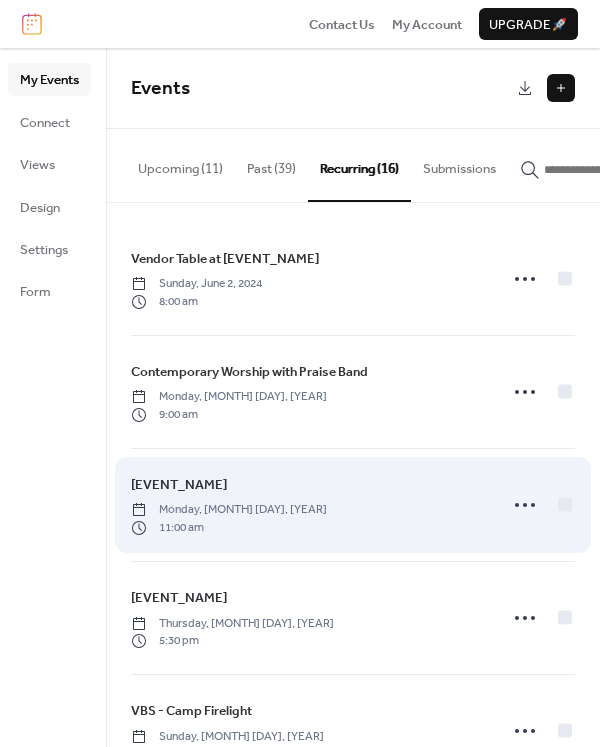 click on "Traditional Worship Monday, [MONTH] [DAY], [YEAR] [TIME]" at bounding box center (308, 505) 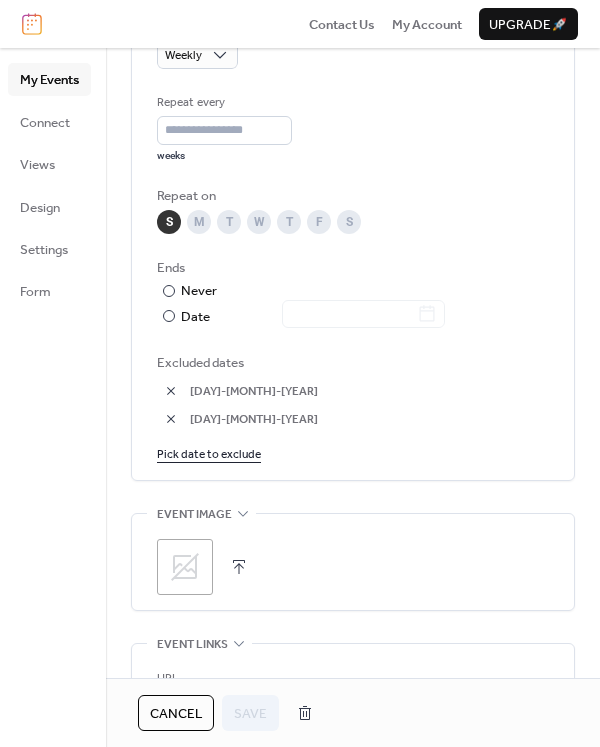 scroll, scrollTop: 1000, scrollLeft: 0, axis: vertical 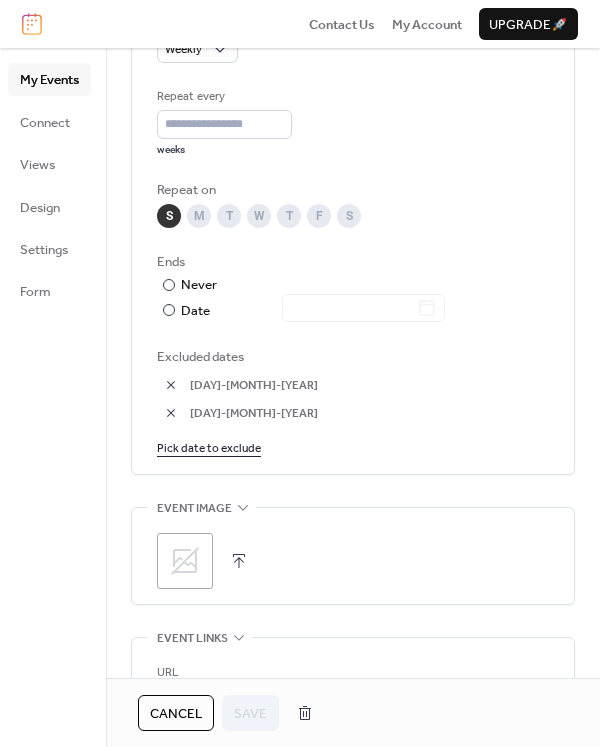 click on "Pick date to exclude" at bounding box center [209, 447] 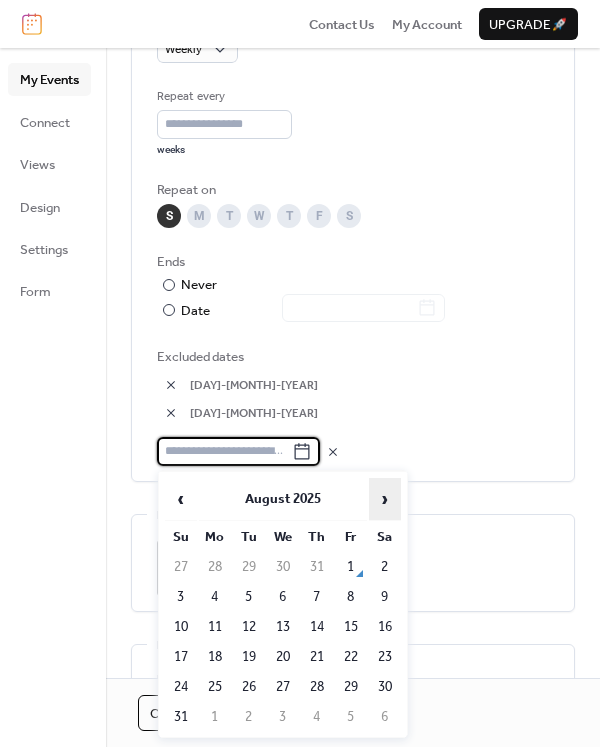 click on "›" at bounding box center [385, 499] 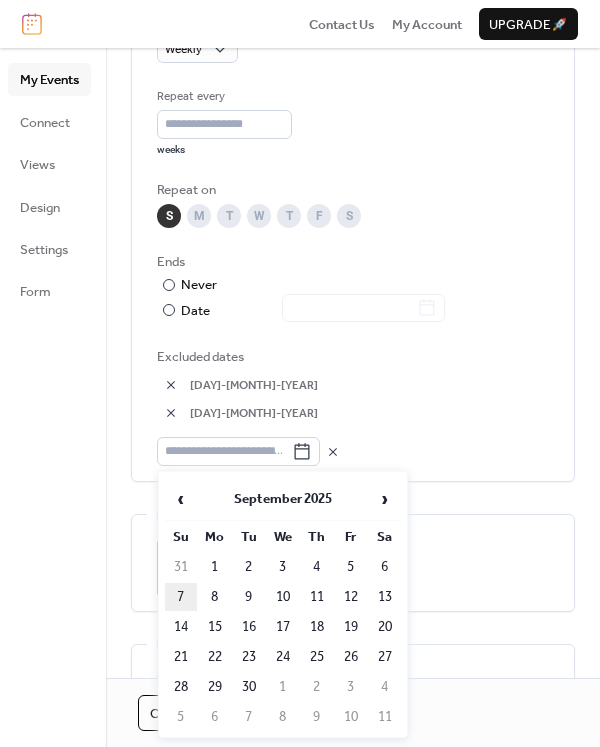 click on "7" at bounding box center (181, 597) 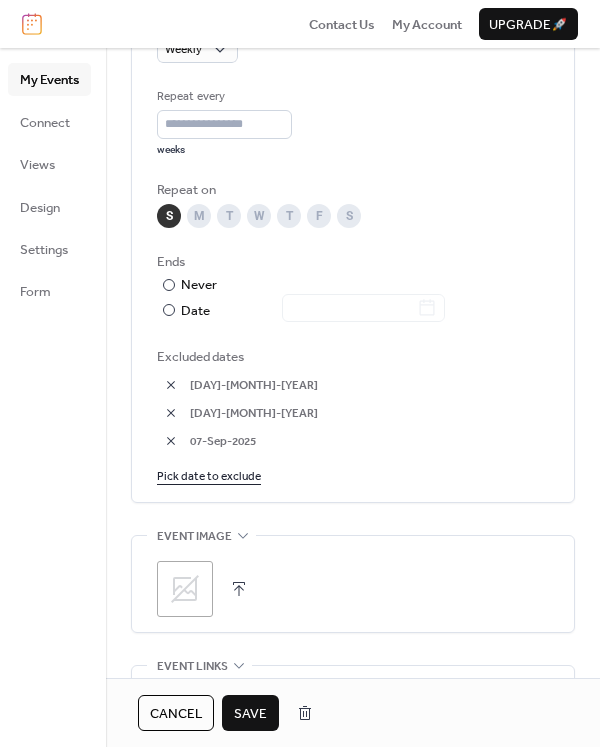 click on "Save" at bounding box center [250, 714] 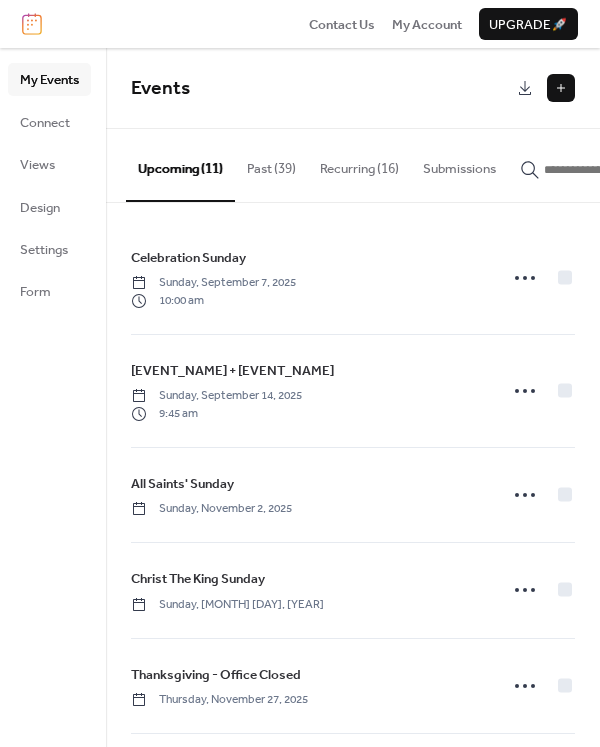 scroll, scrollTop: 0, scrollLeft: 0, axis: both 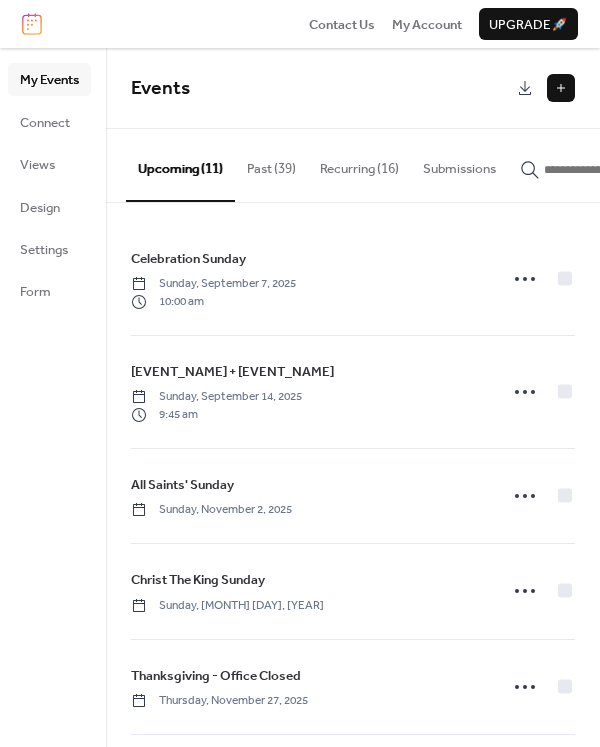 click on "Recurring (16)" at bounding box center [359, 164] 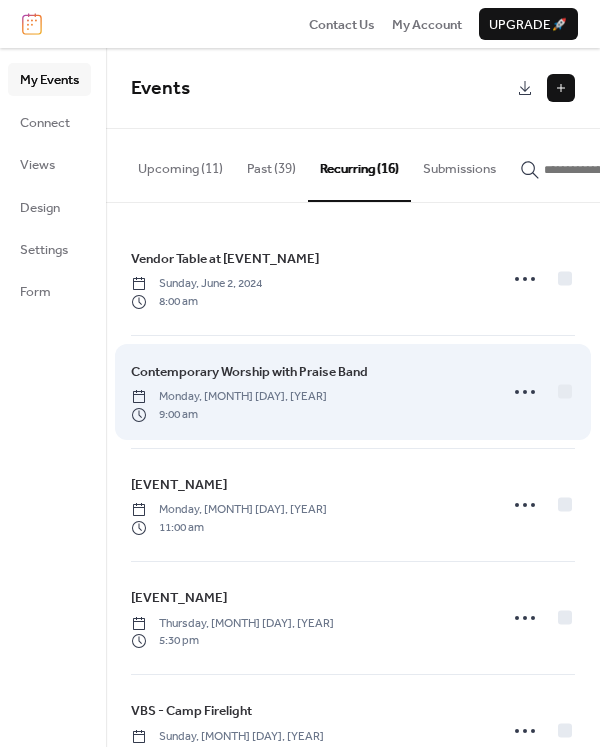 click on "[EVENT_NAME] Monday, [MONTH] [DAY], [YEAR] [TIME]" at bounding box center [308, 392] 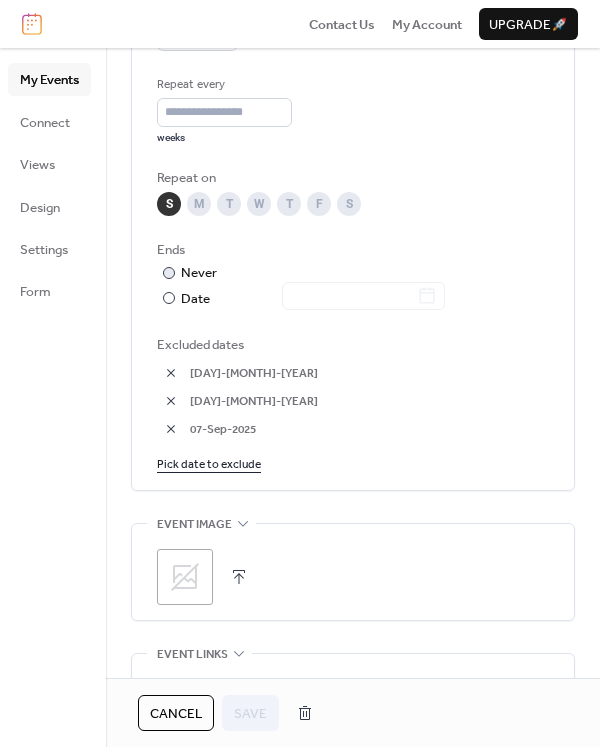 scroll, scrollTop: 1100, scrollLeft: 0, axis: vertical 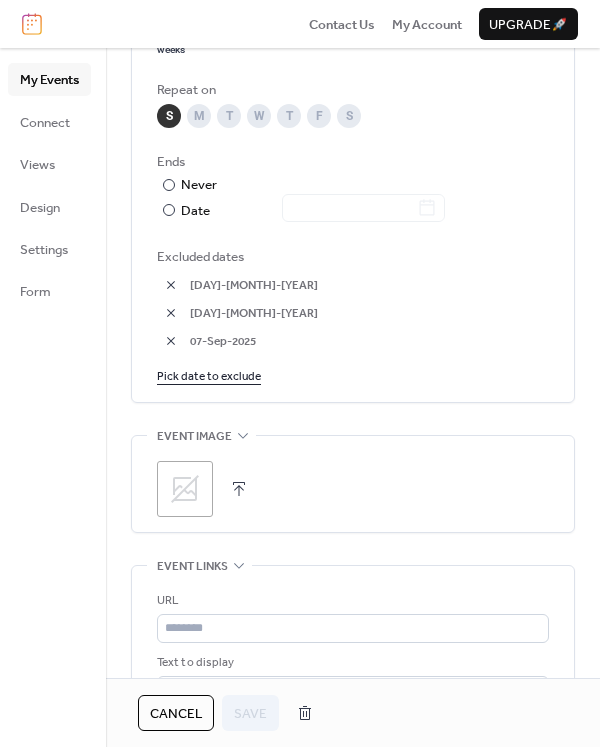 click on "Pick date to exclude" at bounding box center [209, 375] 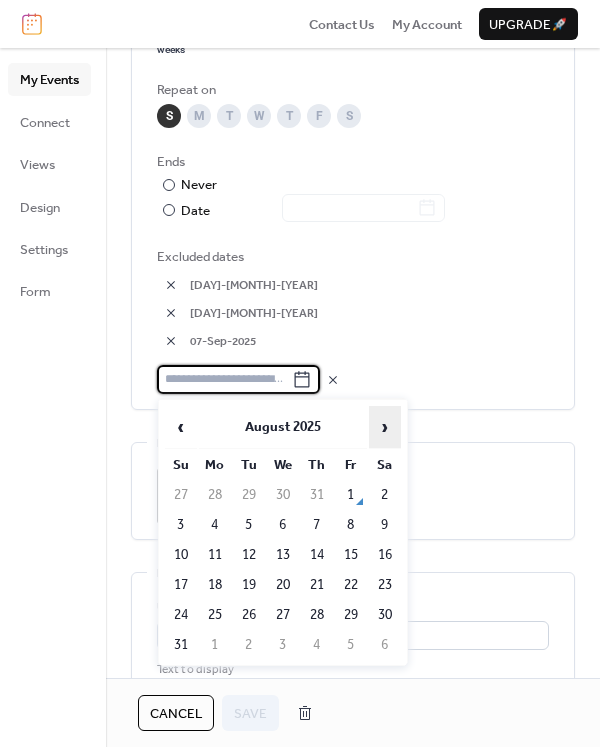 click on "›" at bounding box center [385, 427] 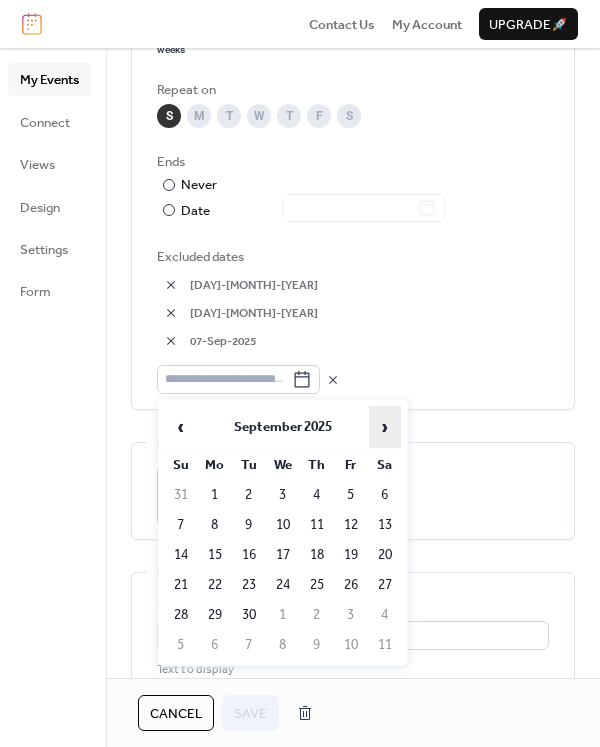 click on "›" at bounding box center (385, 427) 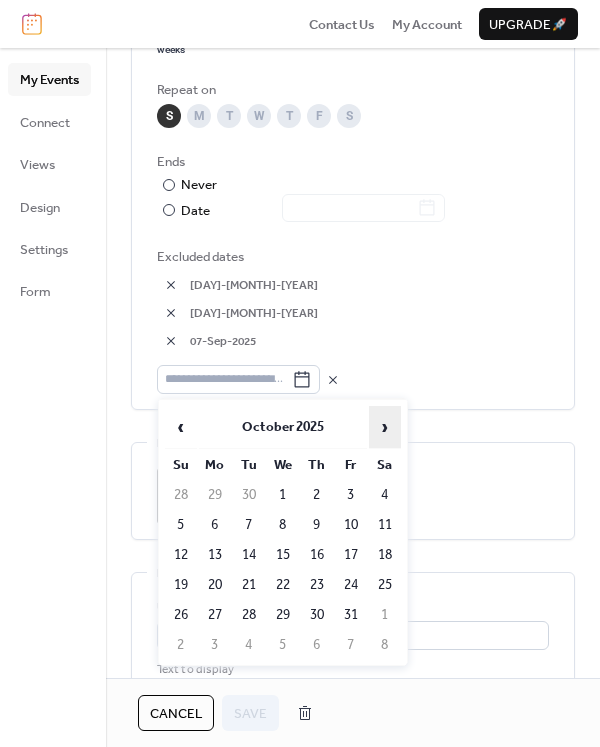 click on "›" at bounding box center [385, 427] 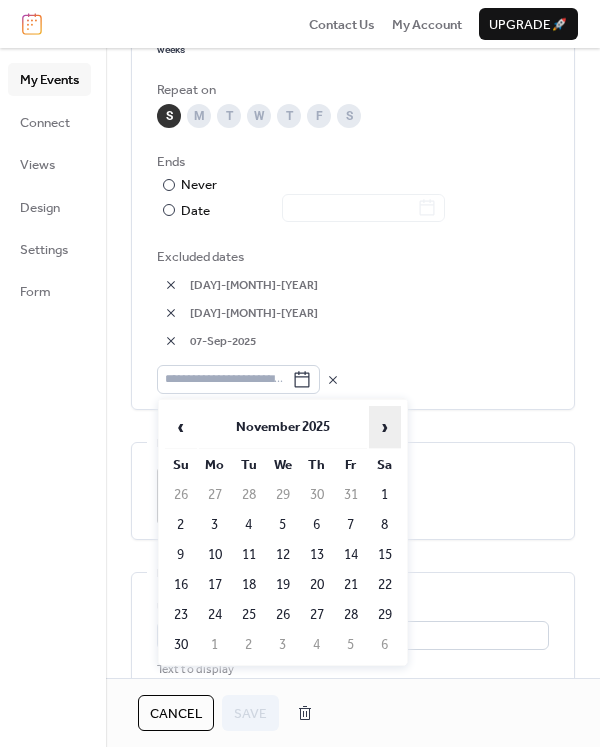 click on "›" at bounding box center [385, 427] 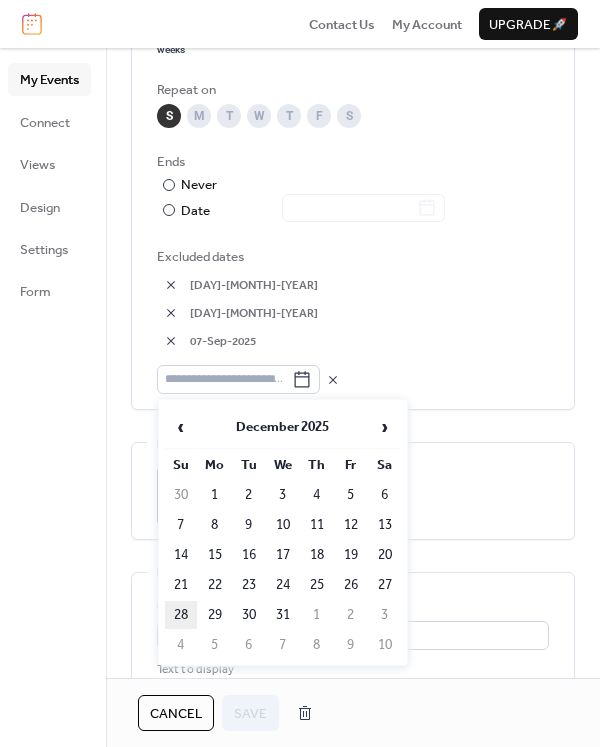 click on "28" at bounding box center [181, 615] 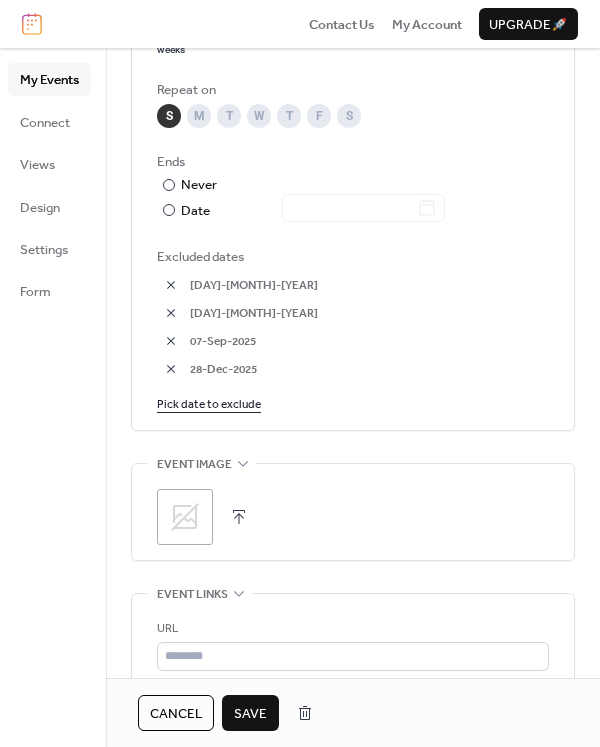 click on "Save" at bounding box center (250, 714) 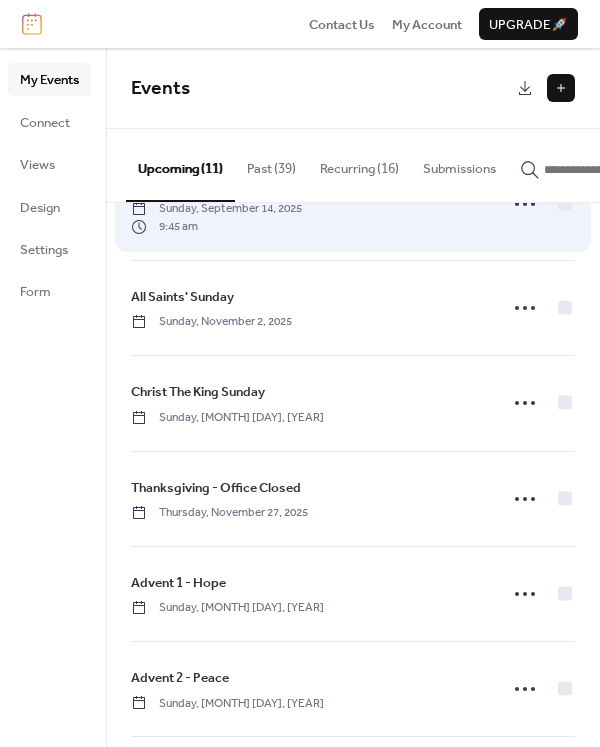 scroll, scrollTop: 0, scrollLeft: 0, axis: both 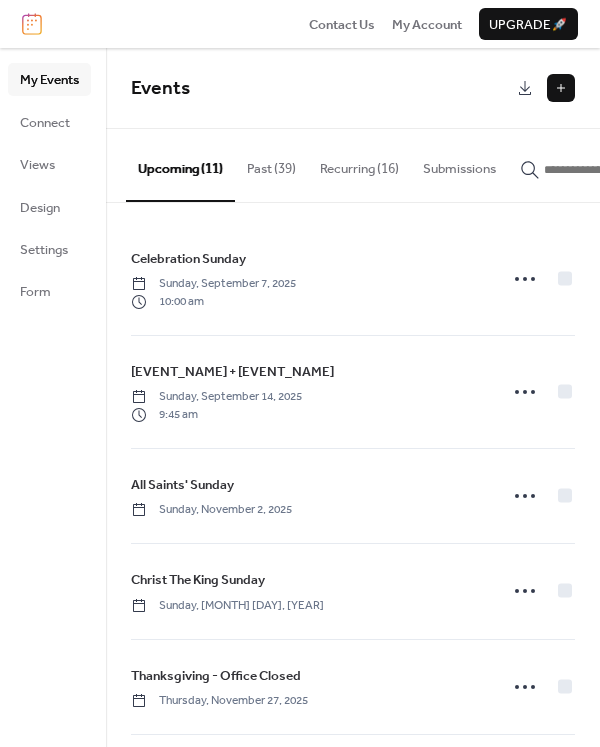 click at bounding box center (561, 88) 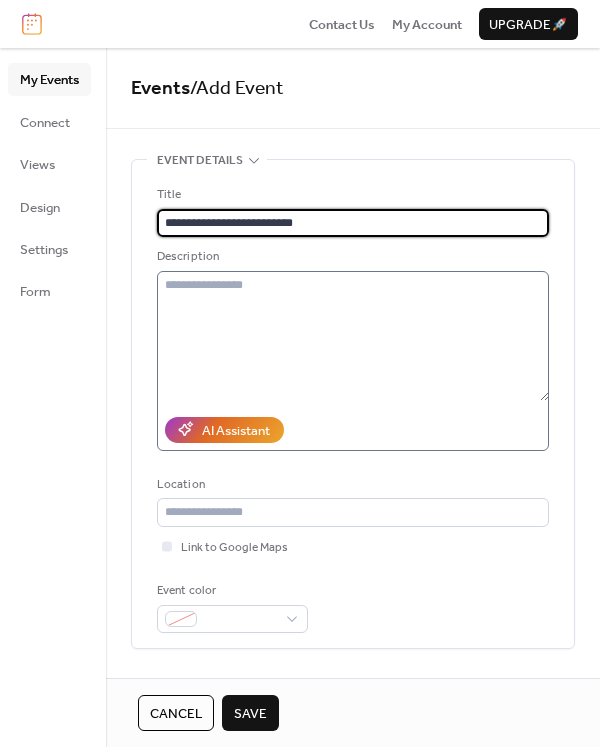 type on "**********" 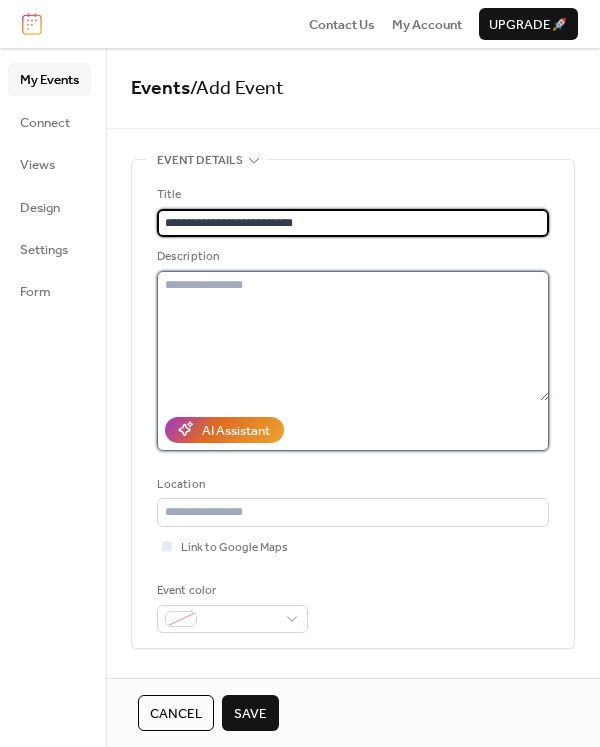 click at bounding box center [353, 336] 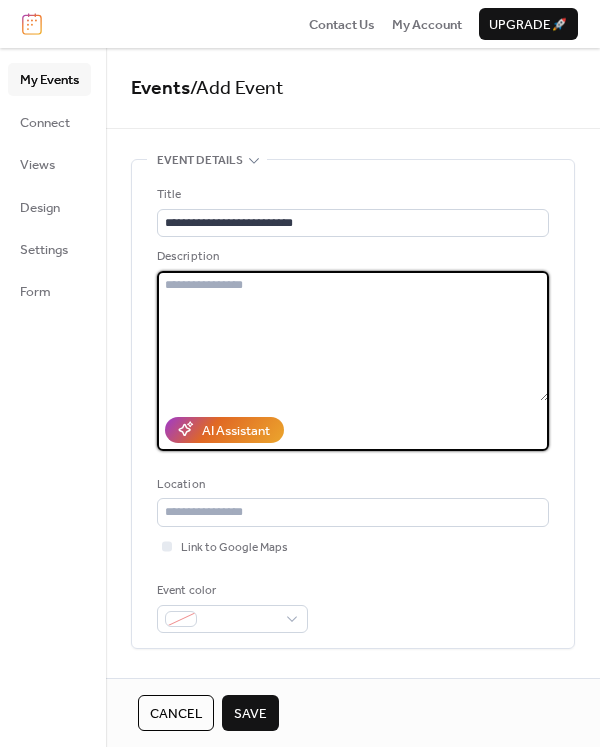 type on "*" 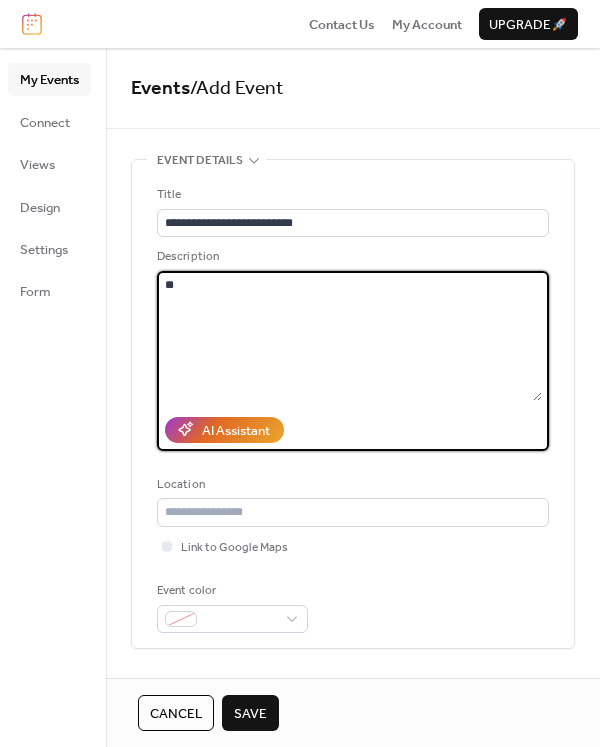 type on "*" 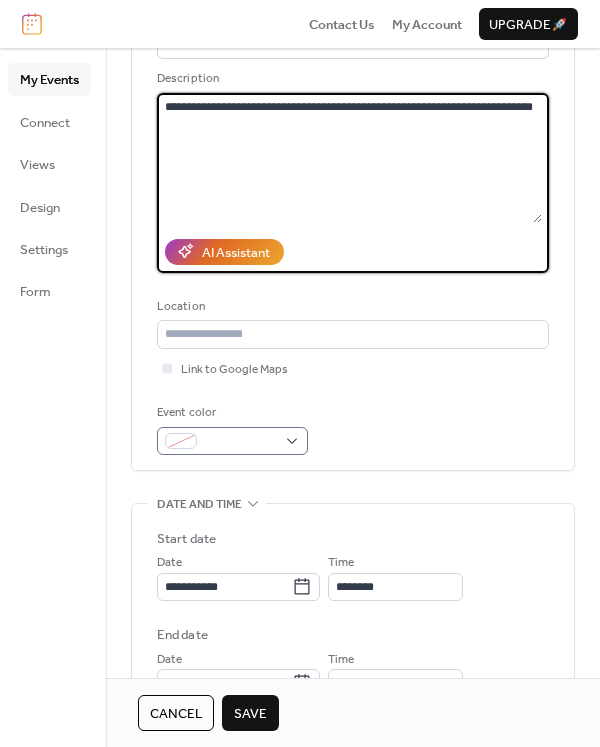 scroll, scrollTop: 200, scrollLeft: 0, axis: vertical 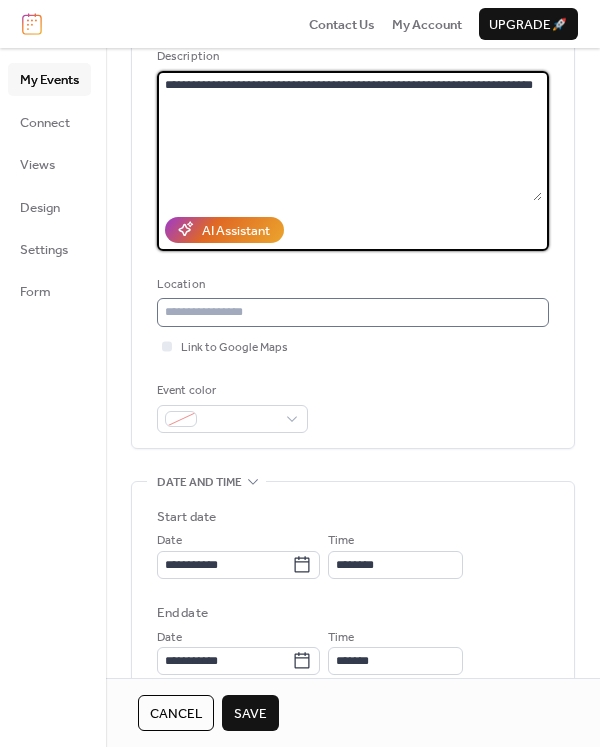 type on "**********" 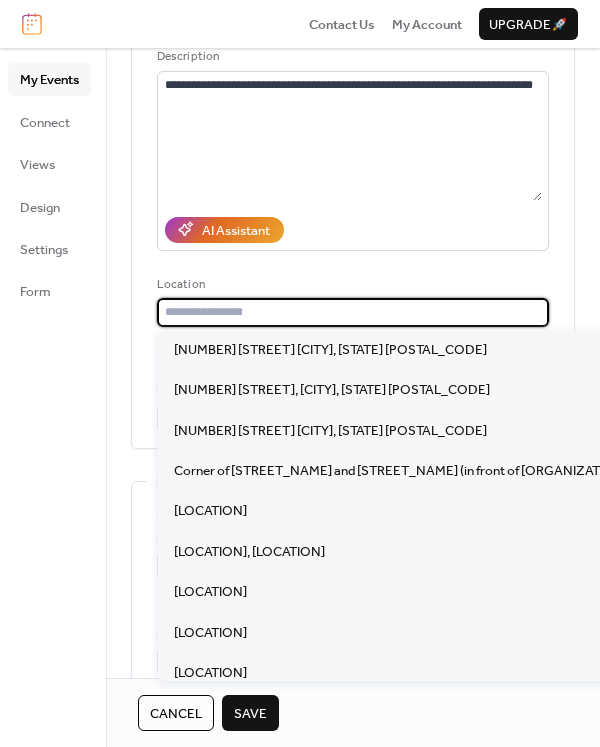 click at bounding box center [353, 312] 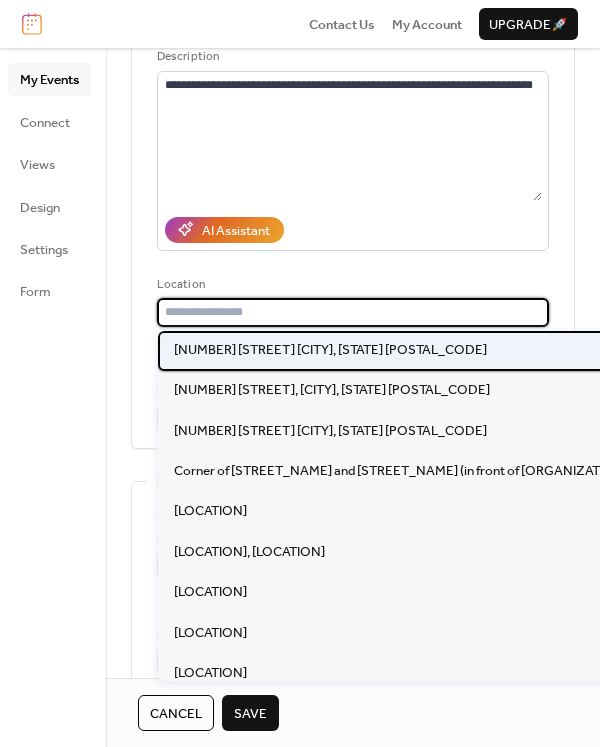 click on "[NUMBER] [STREET] [CITY], [STATE] [POSTAL_CODE]" at bounding box center (330, 350) 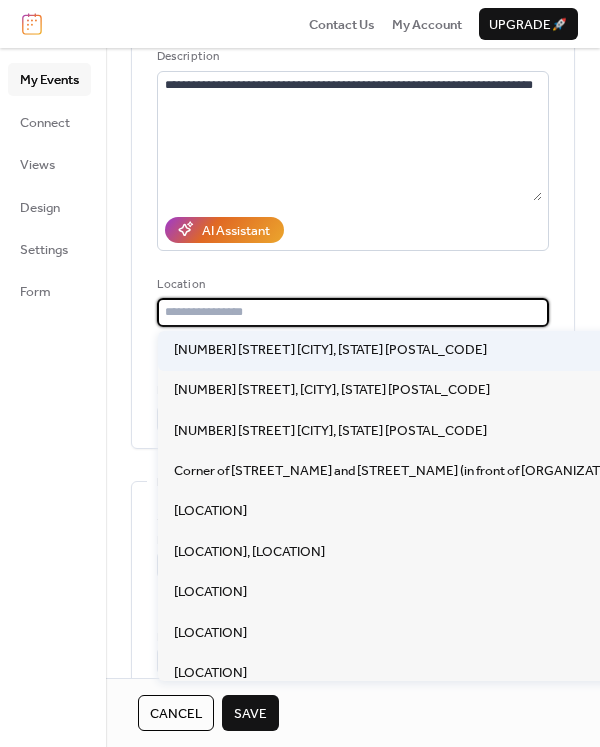 type on "**********" 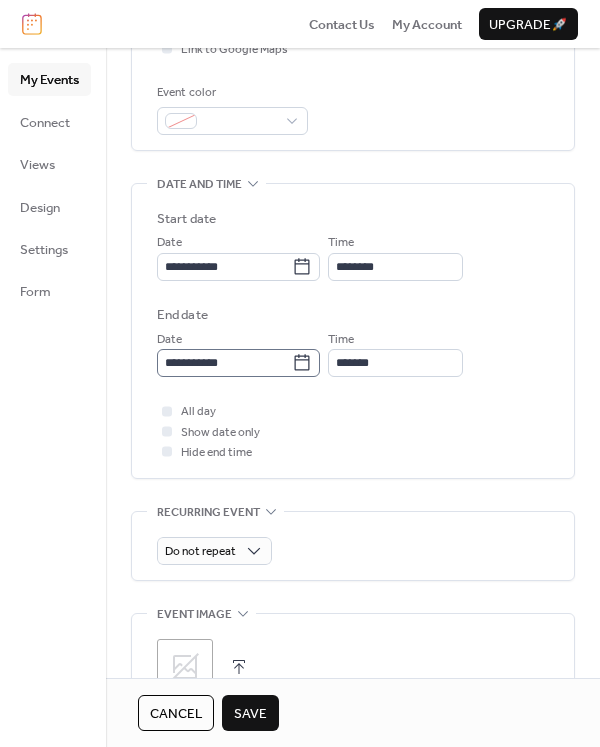 scroll, scrollTop: 500, scrollLeft: 0, axis: vertical 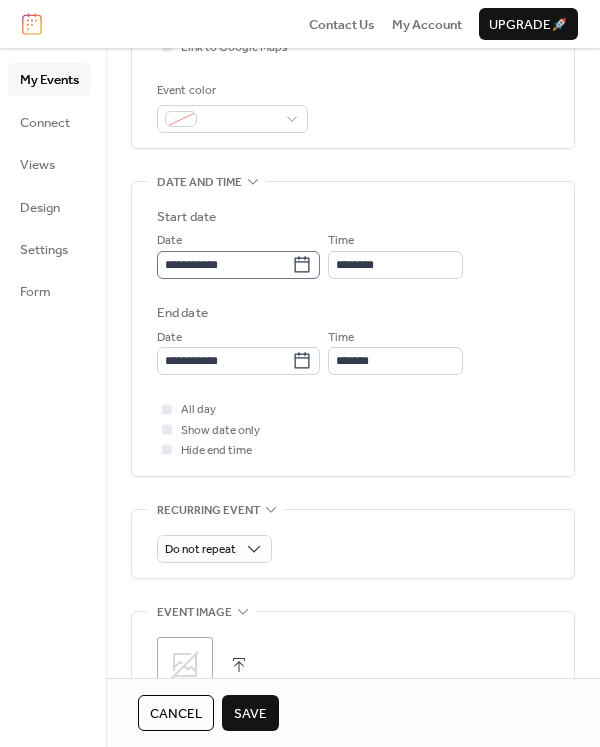 click 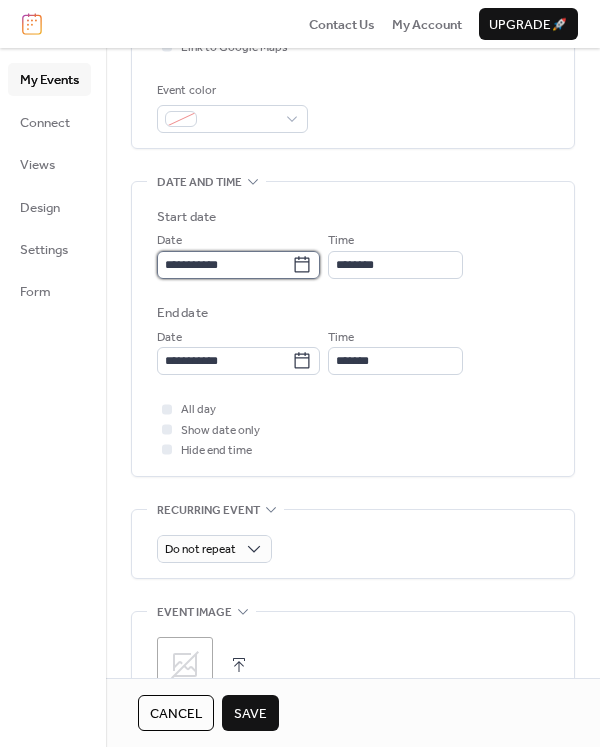 click on "**********" at bounding box center [224, 265] 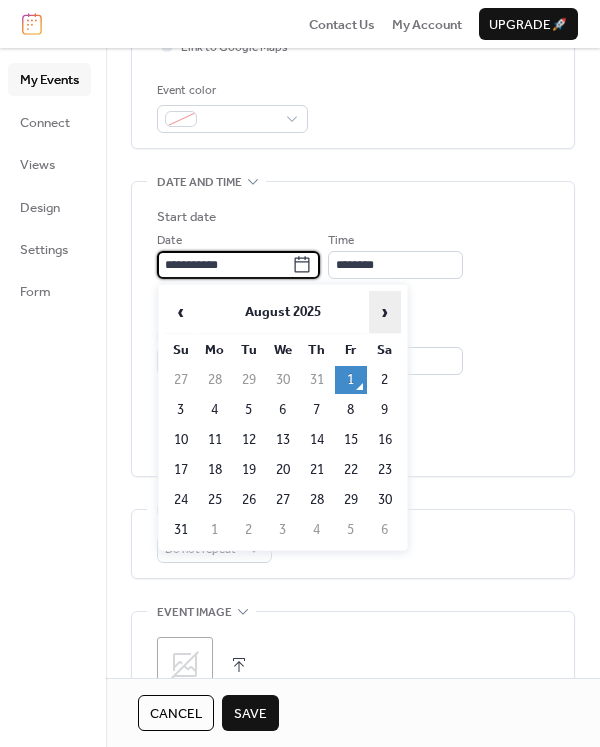 click on "›" at bounding box center [385, 312] 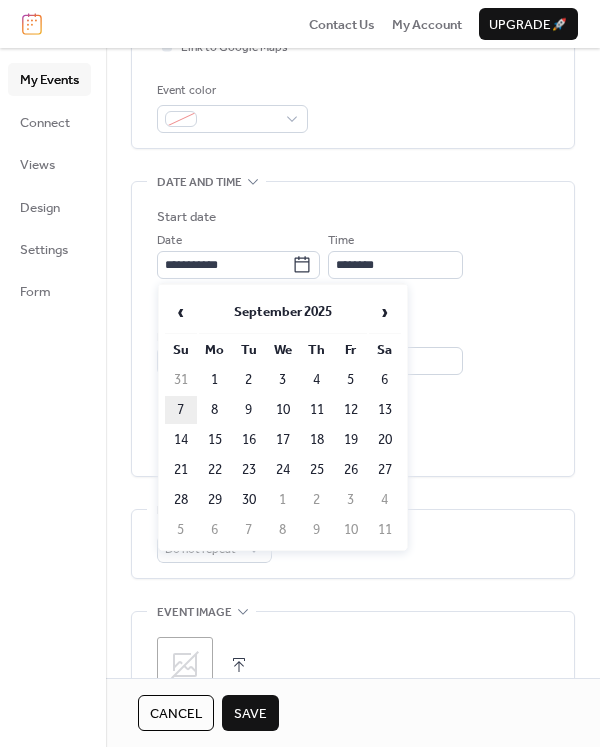 click on "7" at bounding box center [181, 410] 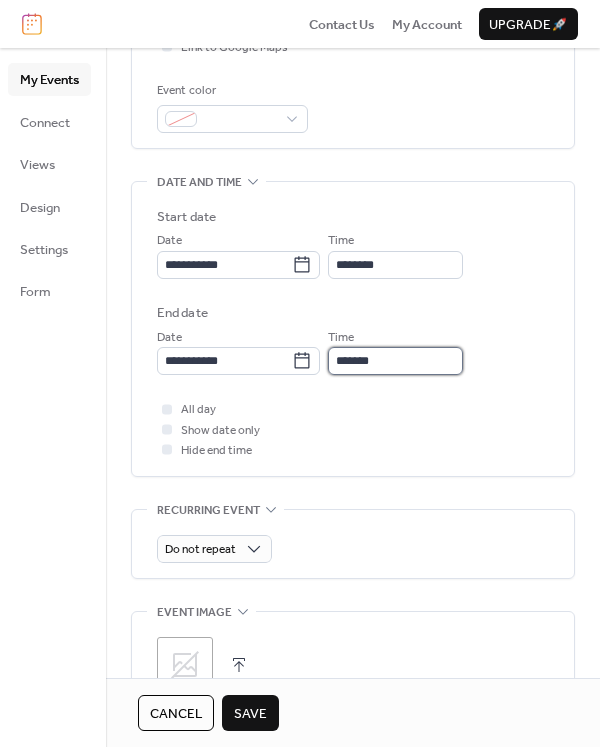 click on "*******" at bounding box center [395, 361] 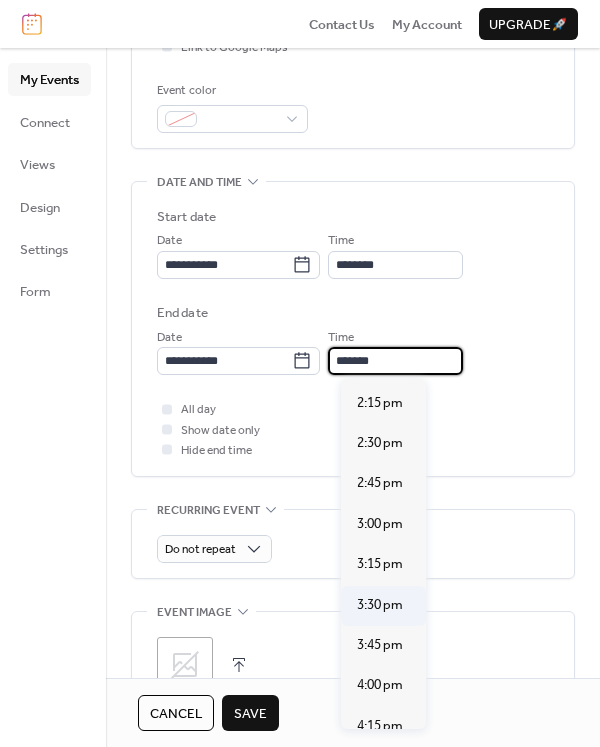 scroll, scrollTop: 300, scrollLeft: 0, axis: vertical 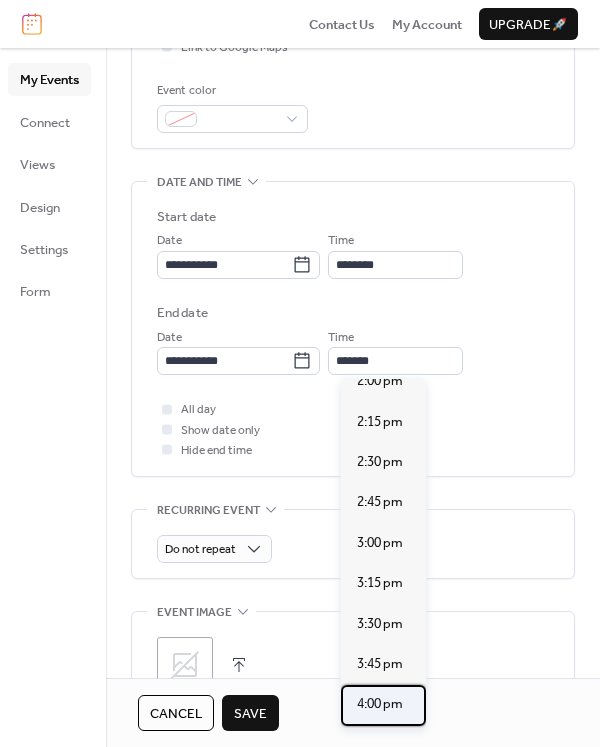 click on "4:00 pm" at bounding box center [380, 704] 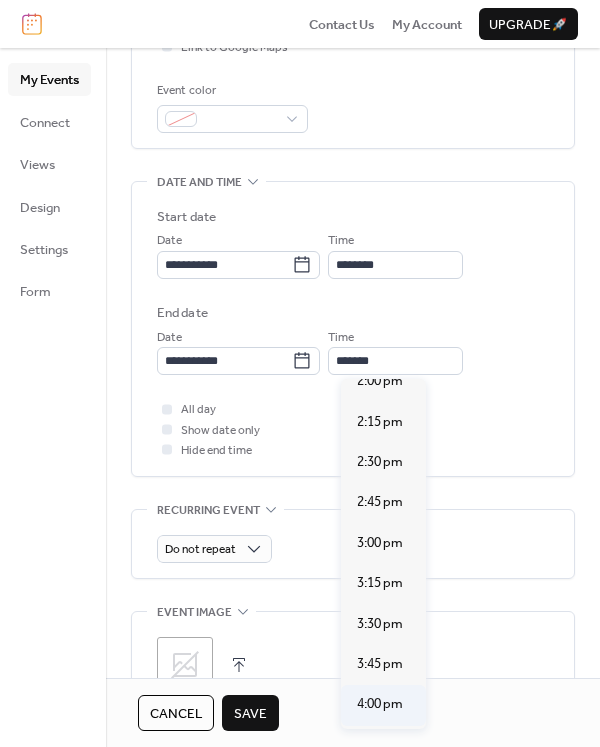 type on "*******" 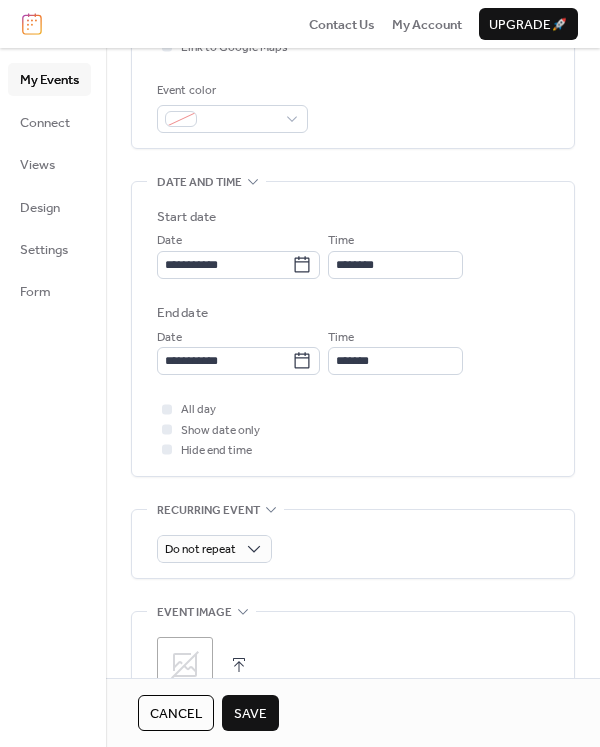 click on "Time ********" at bounding box center [395, 254] 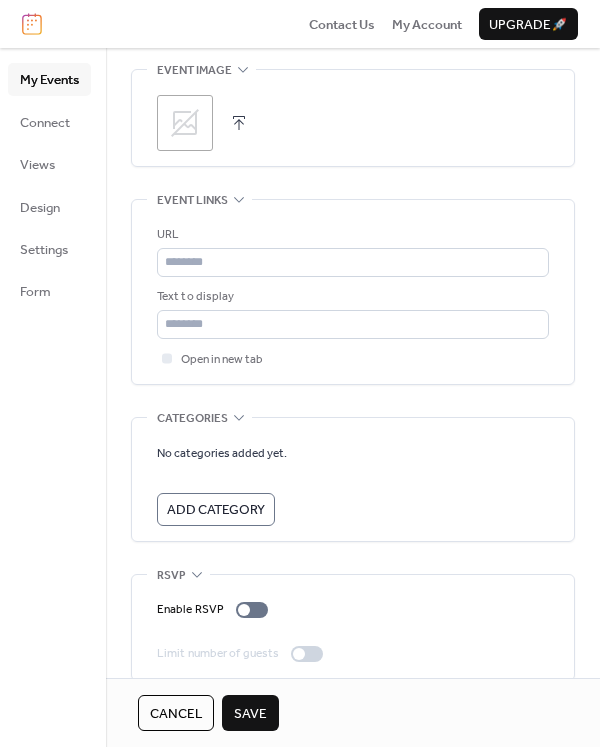 scroll, scrollTop: 1065, scrollLeft: 0, axis: vertical 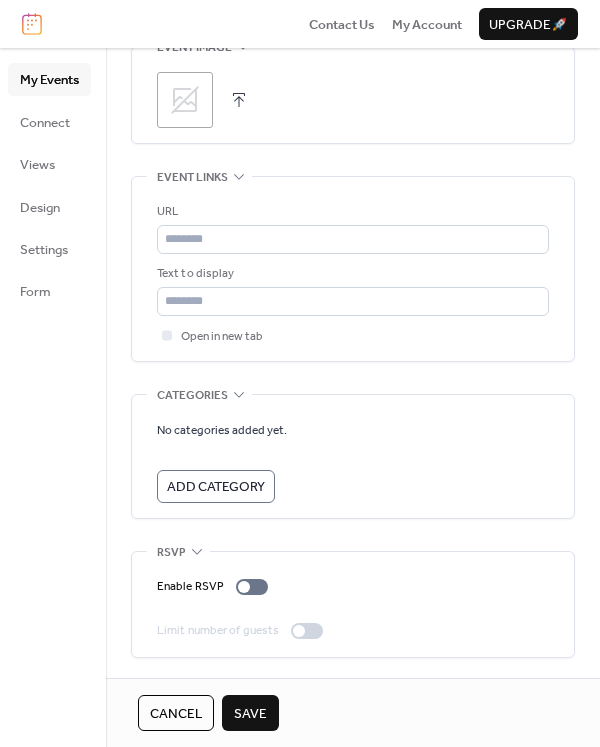 click on "Save" at bounding box center (250, 714) 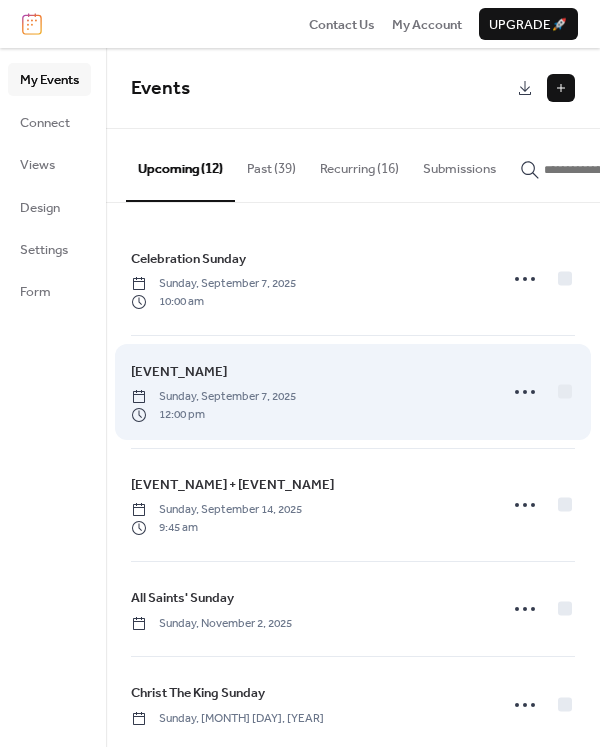 click on "[EVENT_NAME] Sunday, [MONTH] [DAY], [YEAR] [TIME]" at bounding box center [308, 392] 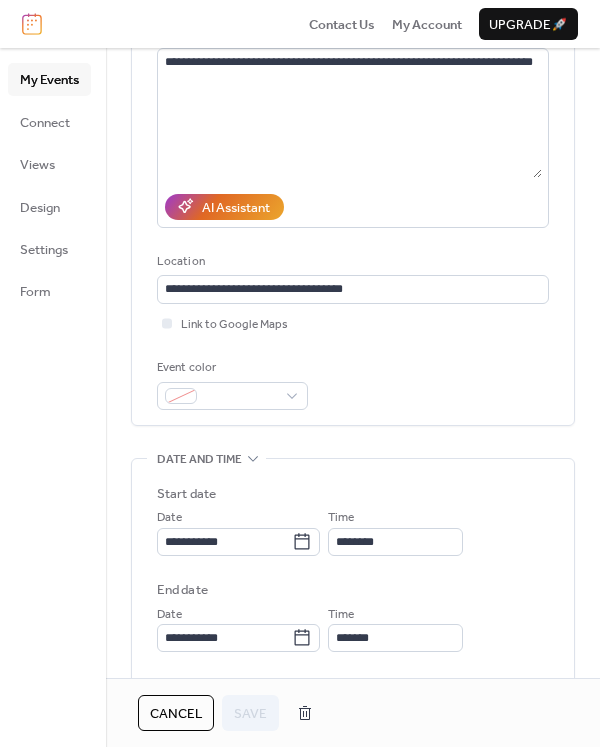 scroll, scrollTop: 300, scrollLeft: 0, axis: vertical 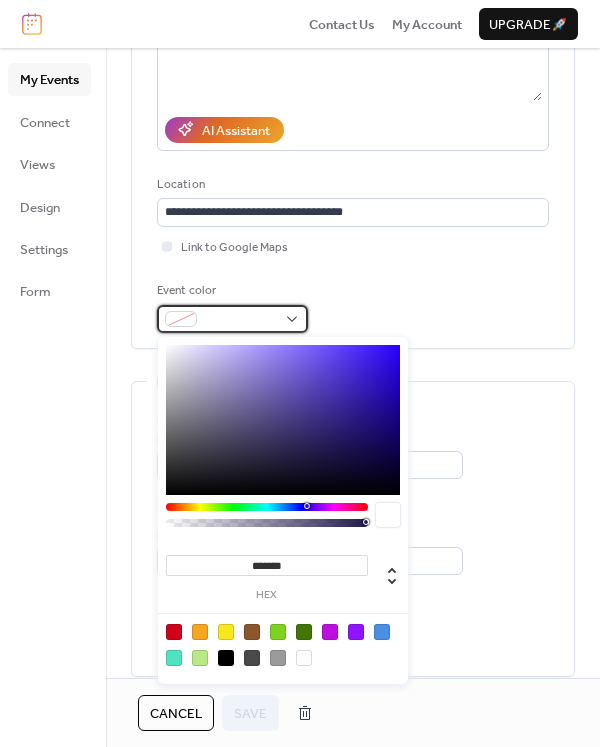 click at bounding box center (240, 320) 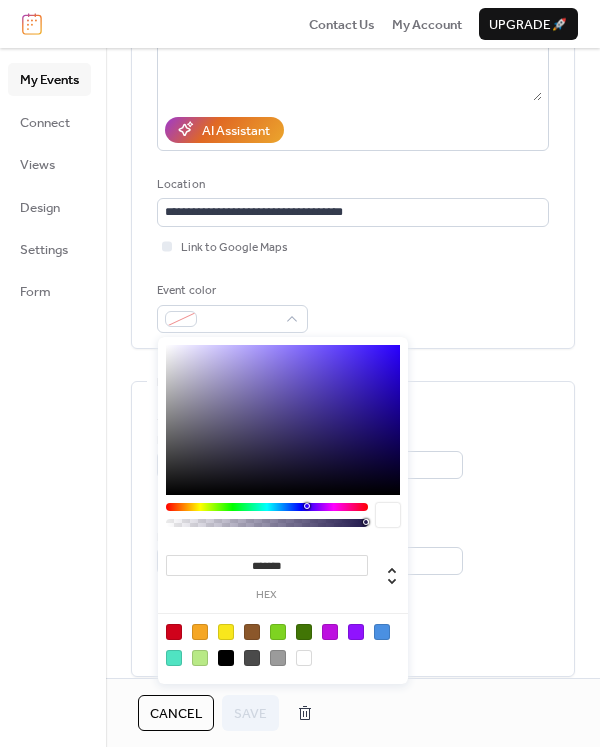click at bounding box center [200, 632] 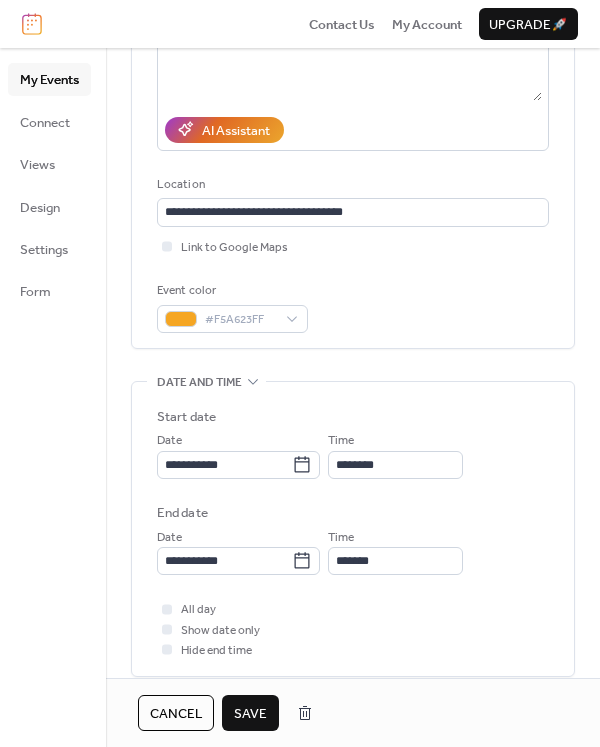 click on "Save" at bounding box center [250, 714] 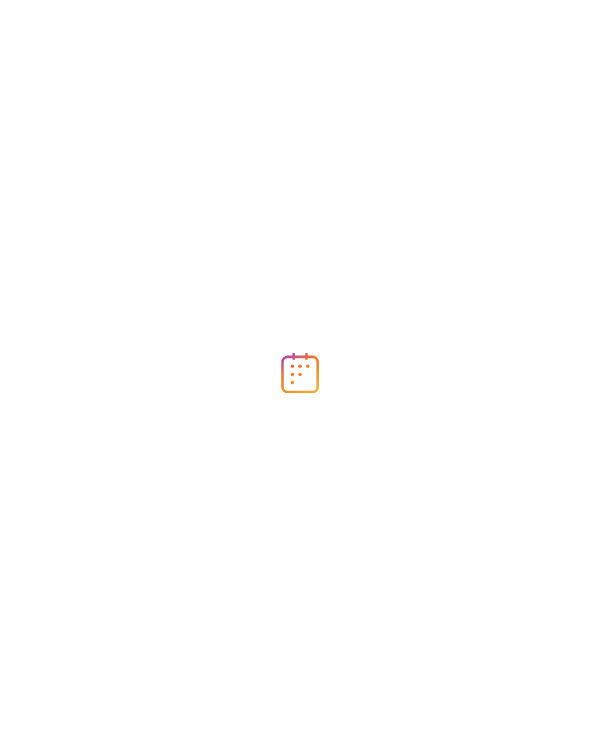 scroll, scrollTop: 0, scrollLeft: 0, axis: both 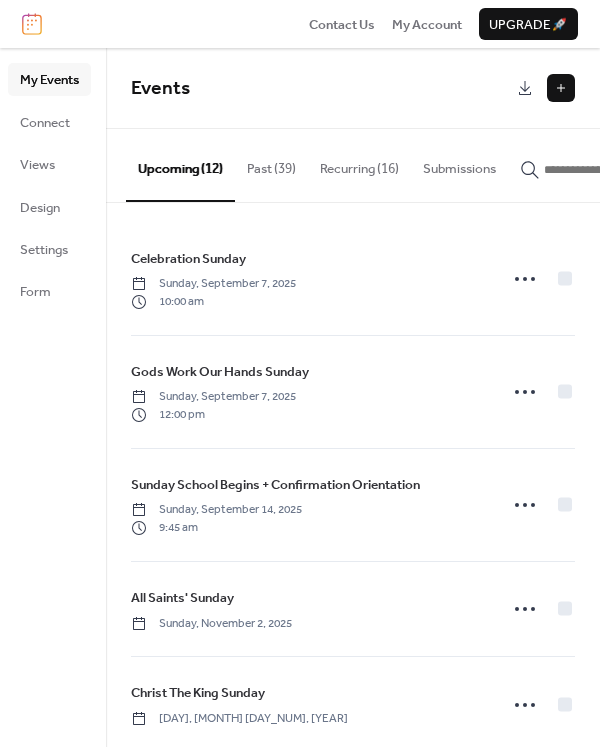 click on "Past (39)" at bounding box center (271, 164) 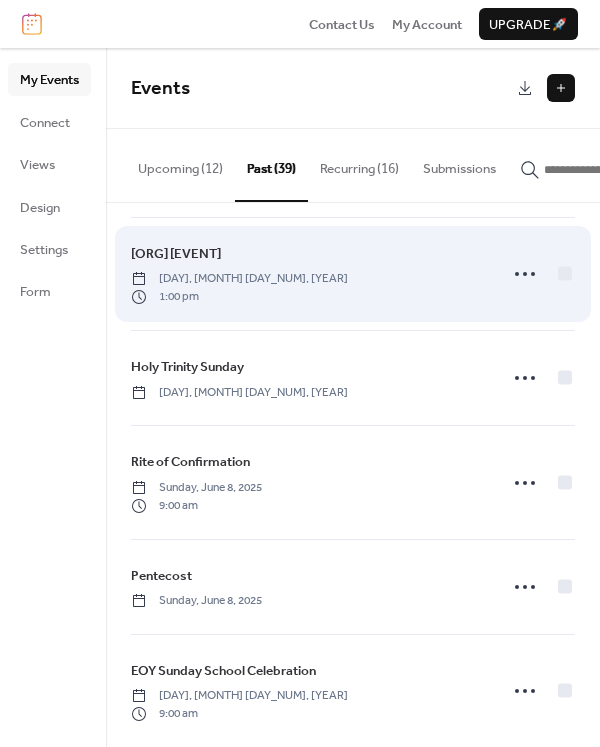 scroll, scrollTop: 0, scrollLeft: 0, axis: both 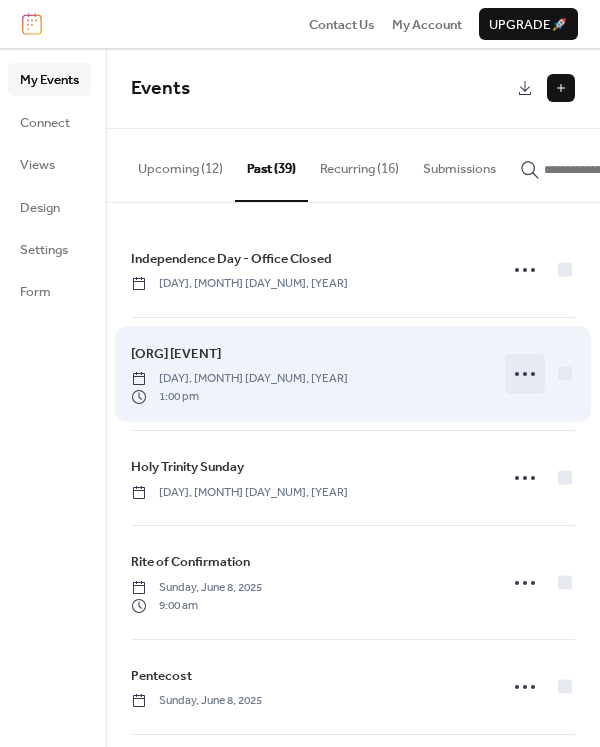 click 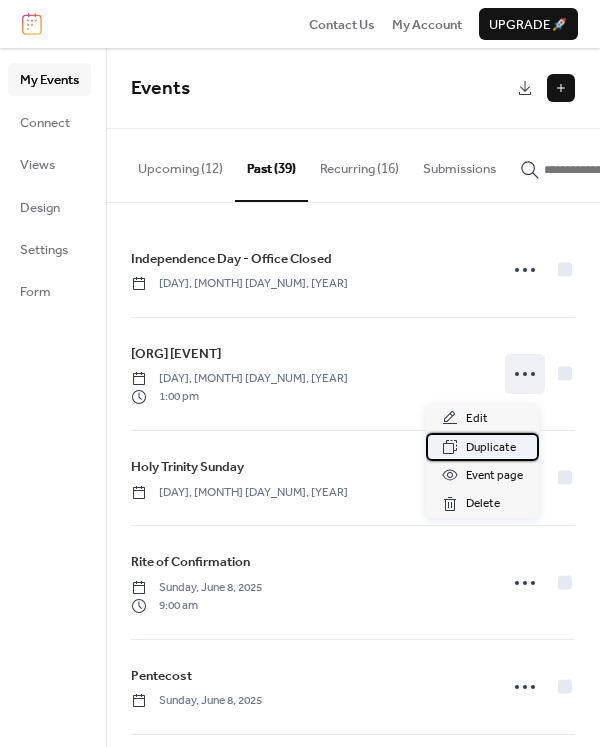 click on "Duplicate" at bounding box center [491, 448] 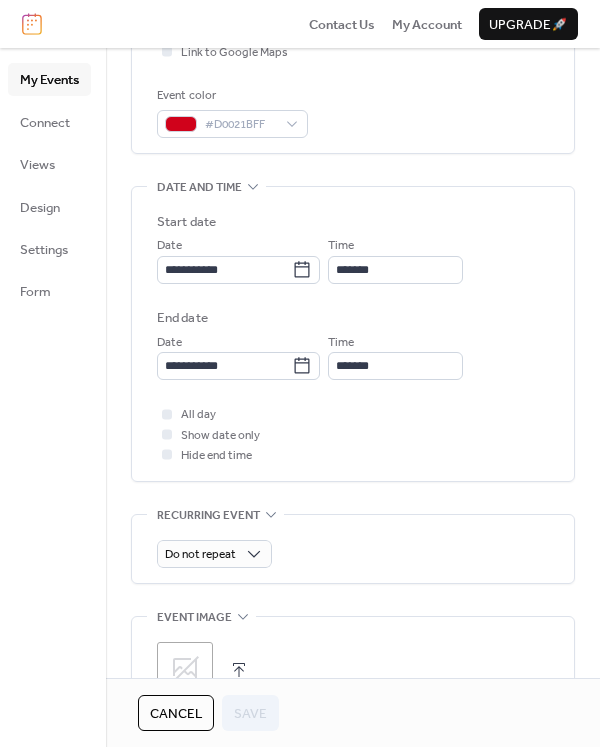 scroll, scrollTop: 500, scrollLeft: 0, axis: vertical 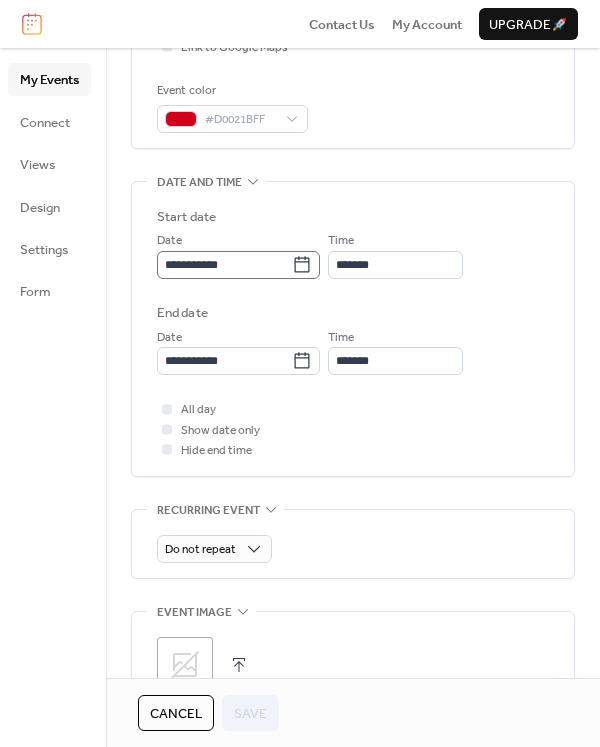 click 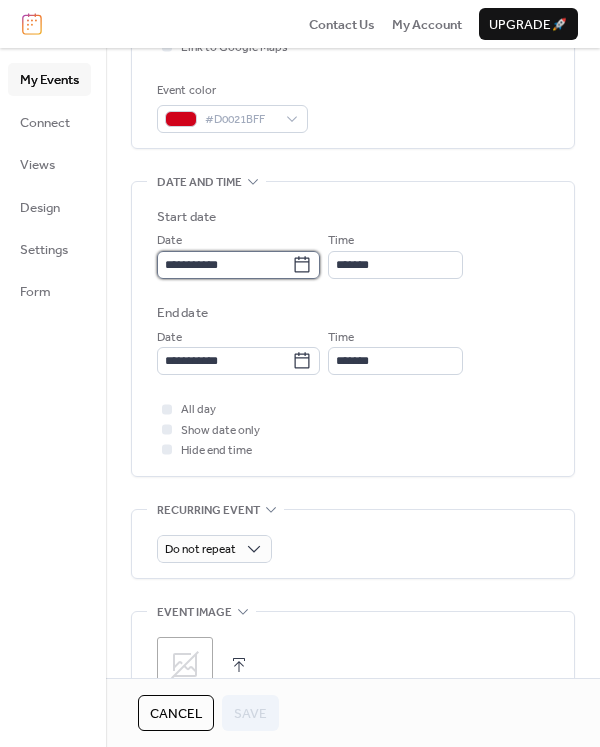 click on "**********" at bounding box center (224, 265) 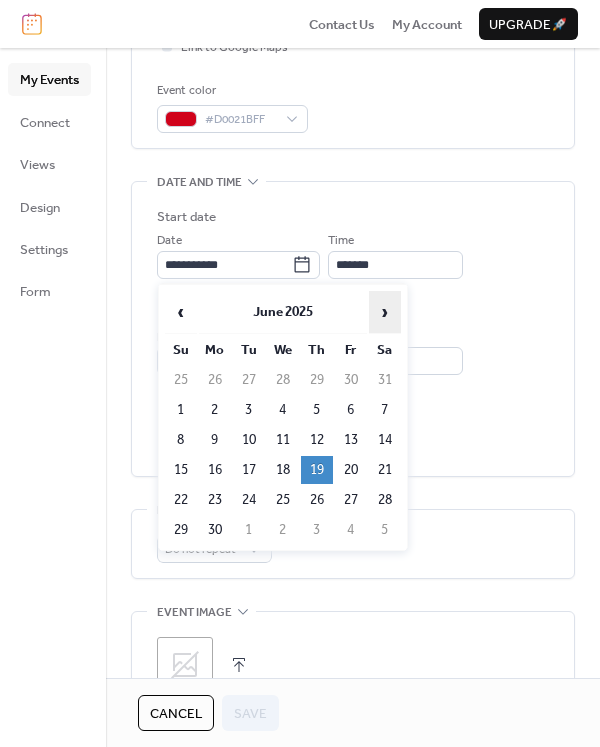click on "›" at bounding box center [385, 312] 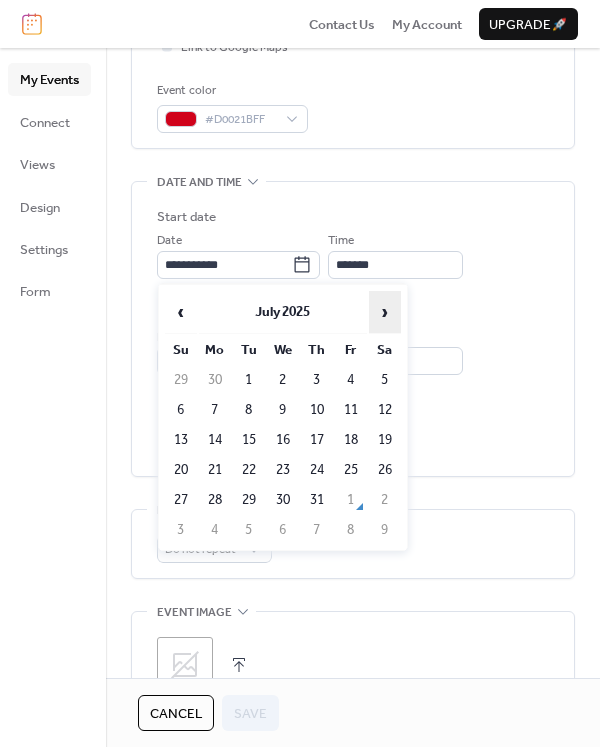 click on "›" at bounding box center (385, 312) 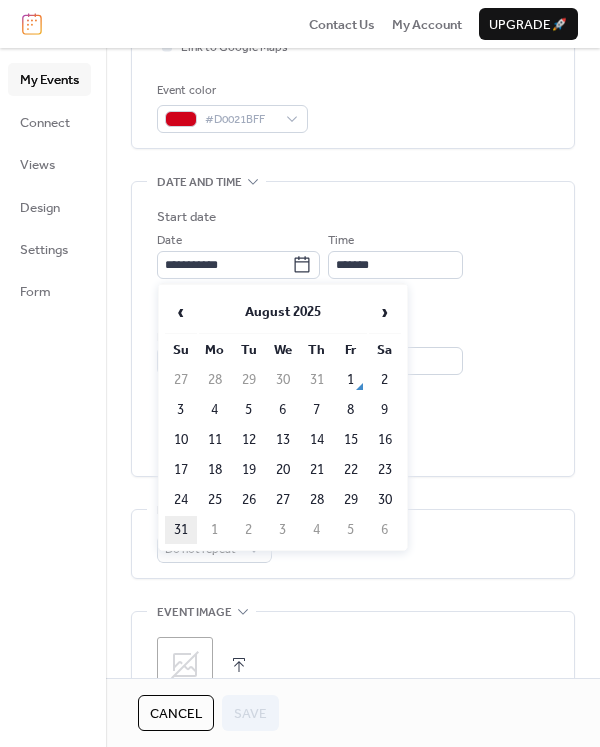 click on "31" at bounding box center (181, 530) 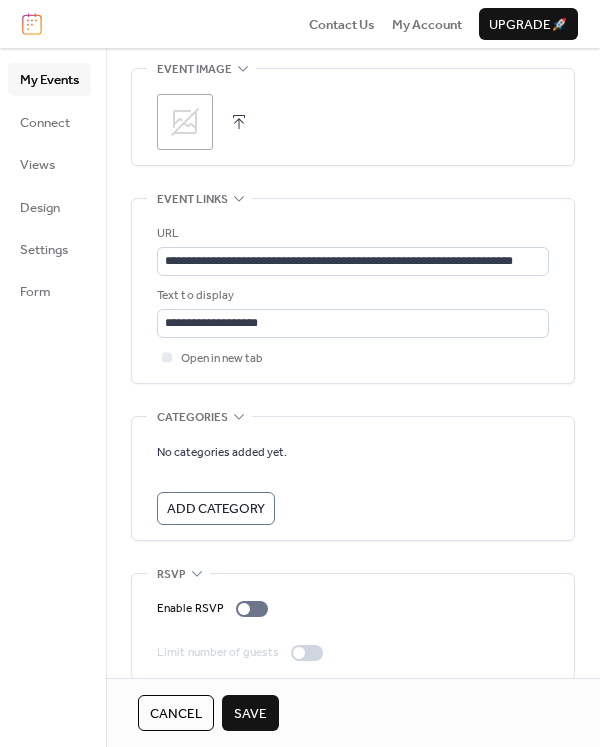 scroll, scrollTop: 1065, scrollLeft: 0, axis: vertical 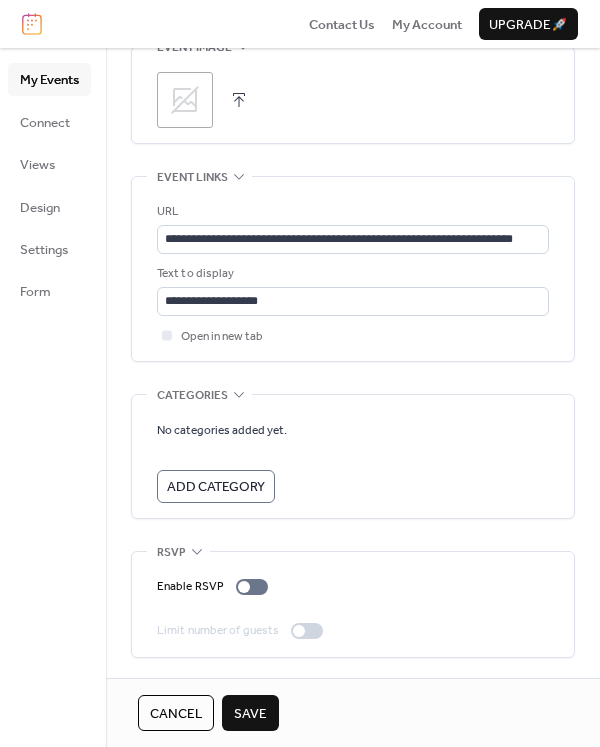 click on "Save" at bounding box center [250, 714] 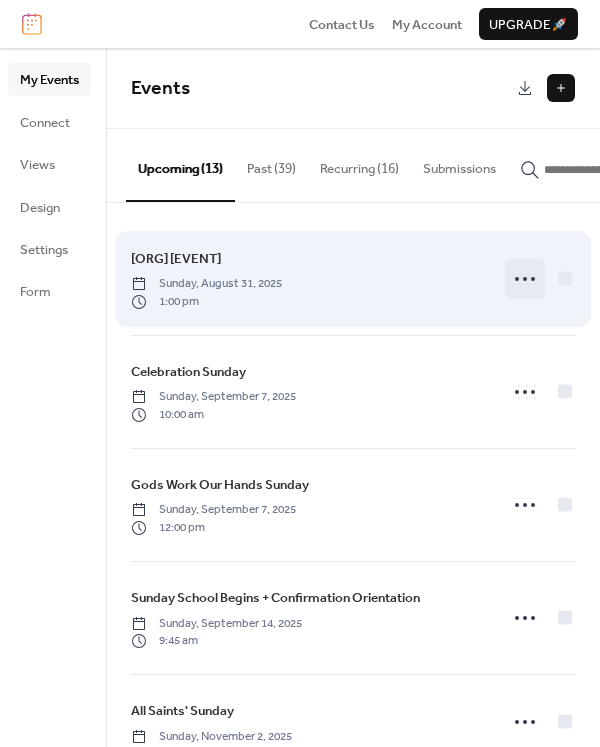 click 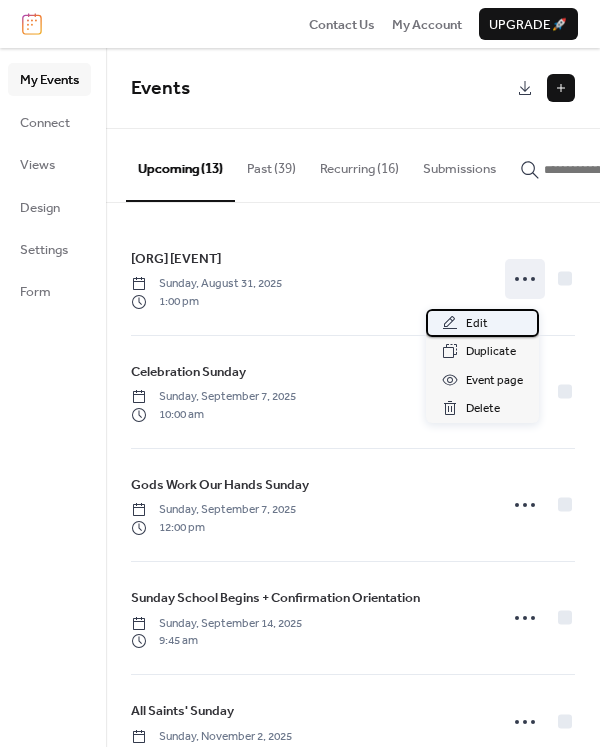 click on "Edit" at bounding box center (477, 324) 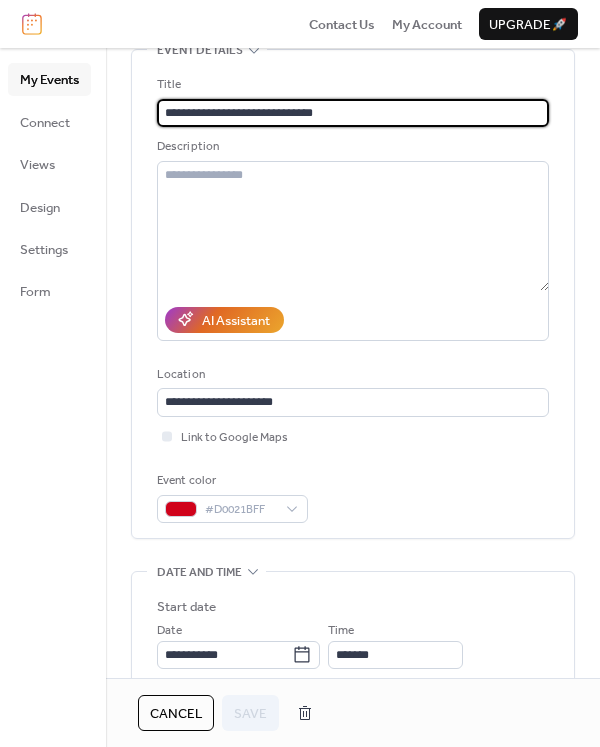scroll, scrollTop: 300, scrollLeft: 0, axis: vertical 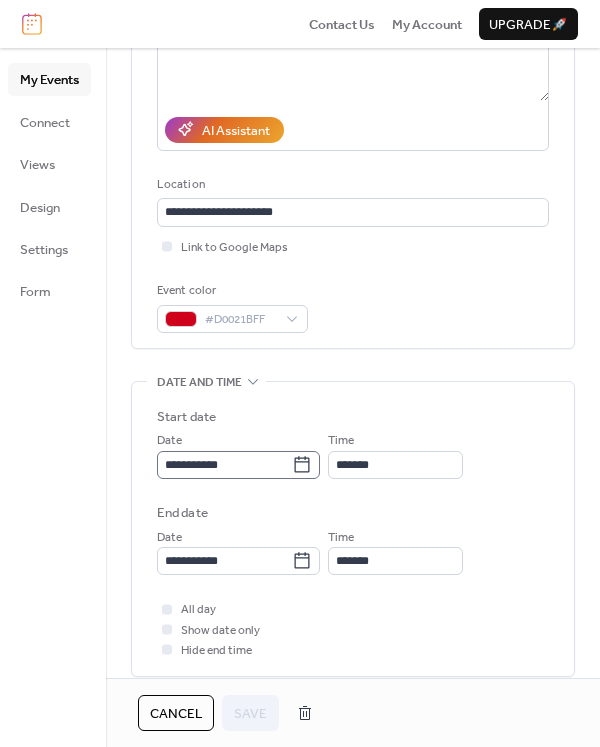 click 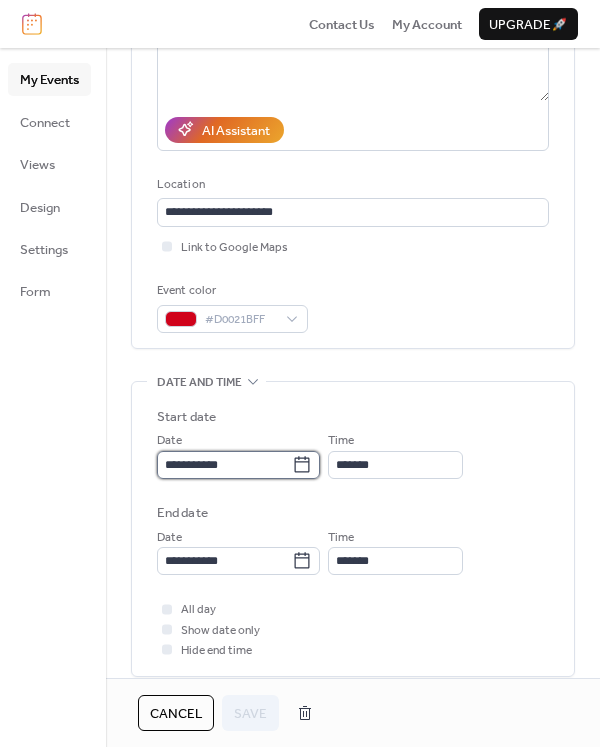 click on "**********" at bounding box center (224, 465) 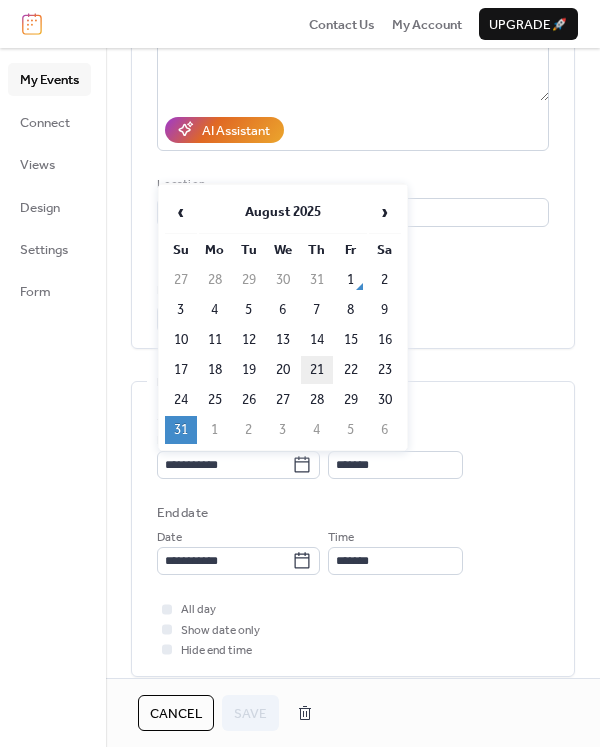 click on "21" at bounding box center [317, 370] 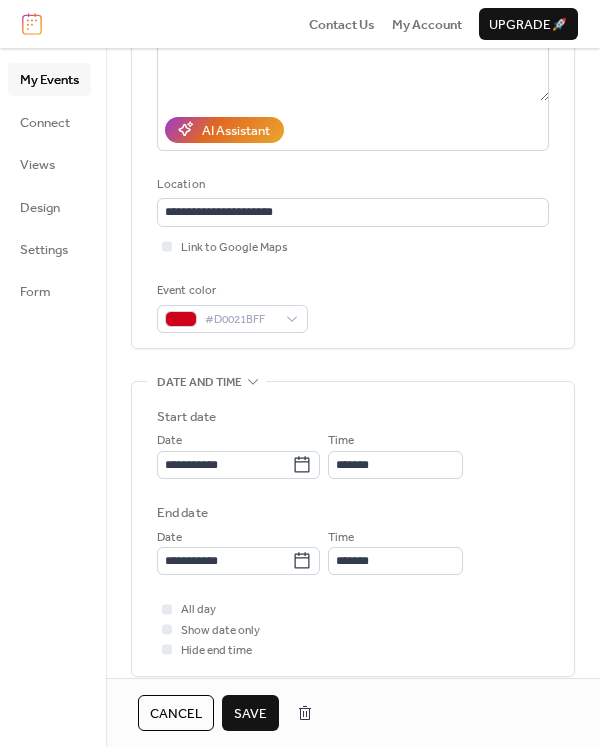 click on "Save" at bounding box center (250, 714) 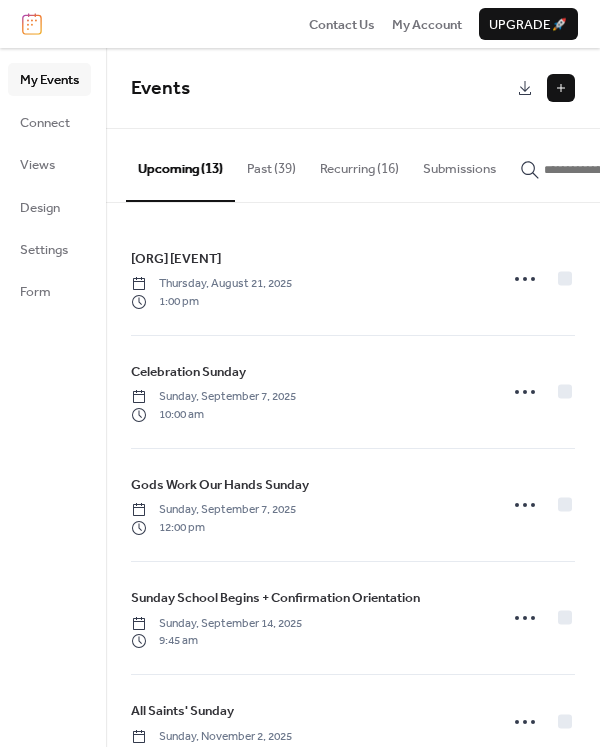 click on "Recurring (16)" at bounding box center (359, 164) 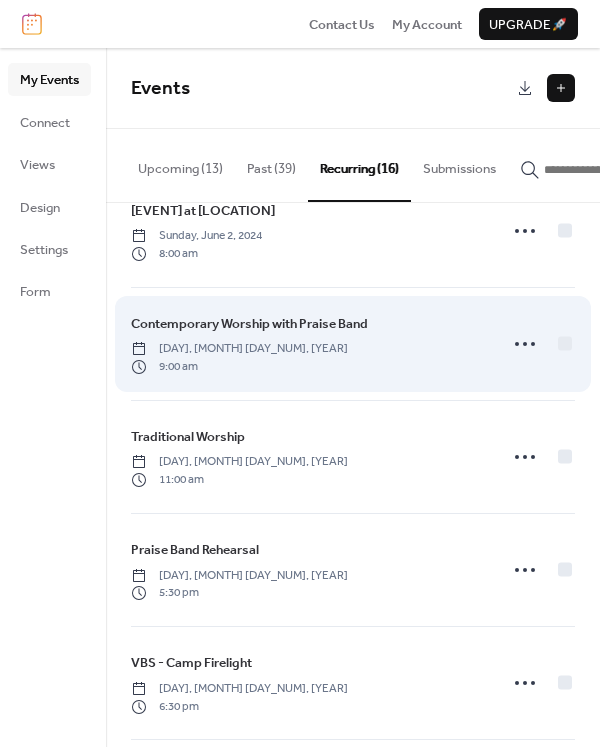 scroll, scrollTop: 0, scrollLeft: 0, axis: both 